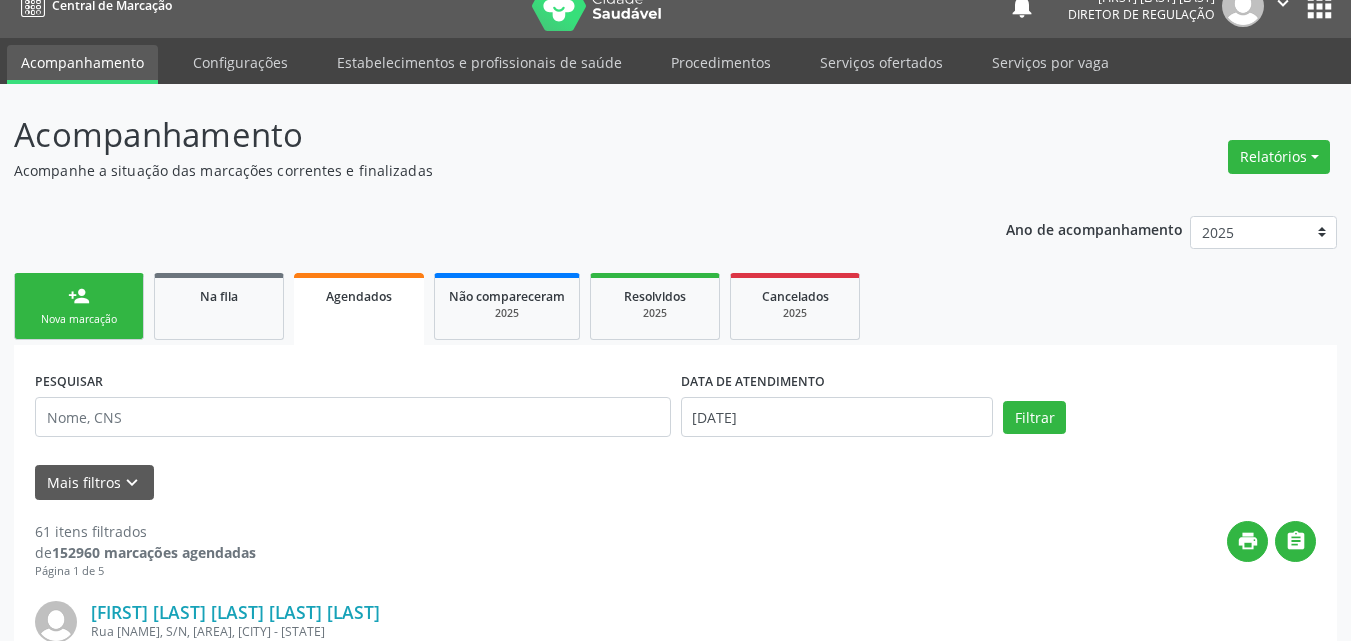 click on "person_add
Nova marcação" at bounding box center (79, 306) 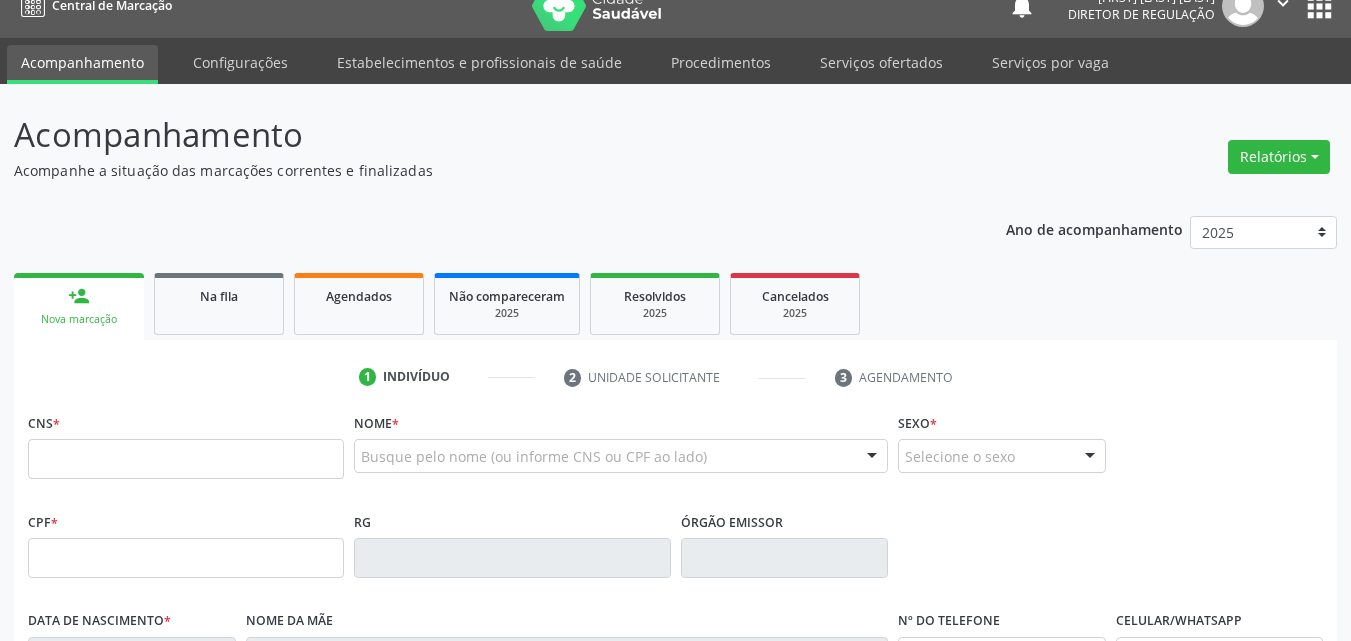 scroll, scrollTop: 26, scrollLeft: 0, axis: vertical 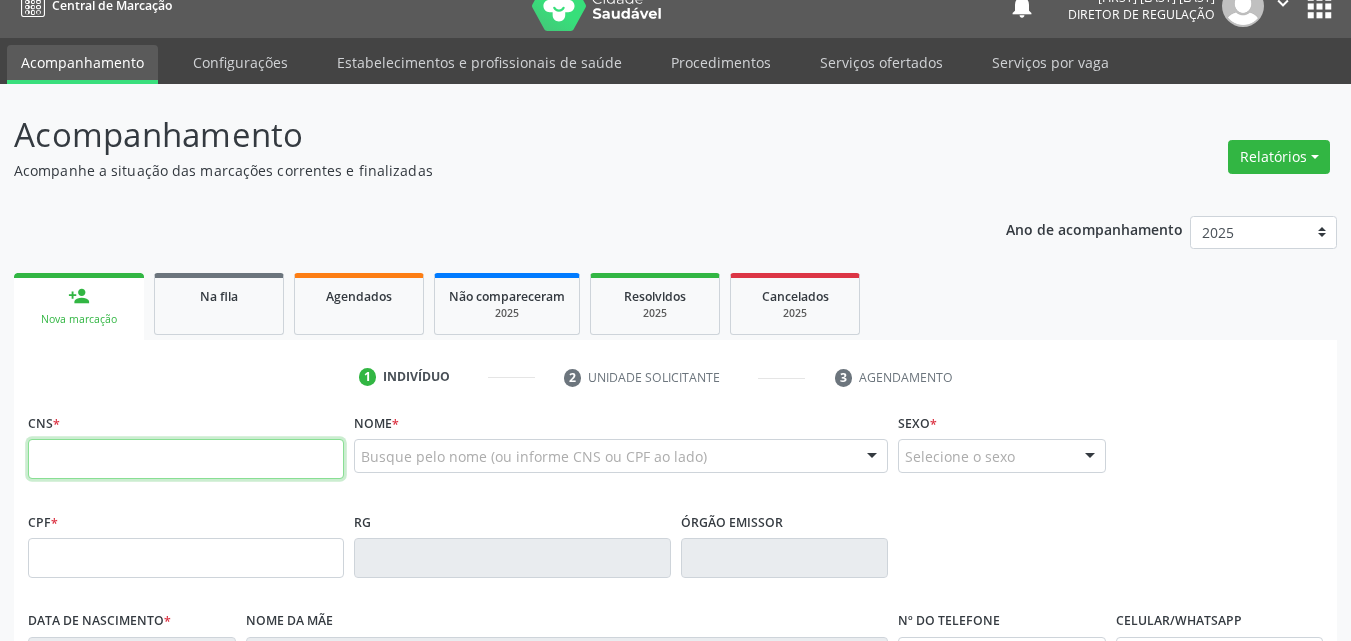 click at bounding box center [186, 459] 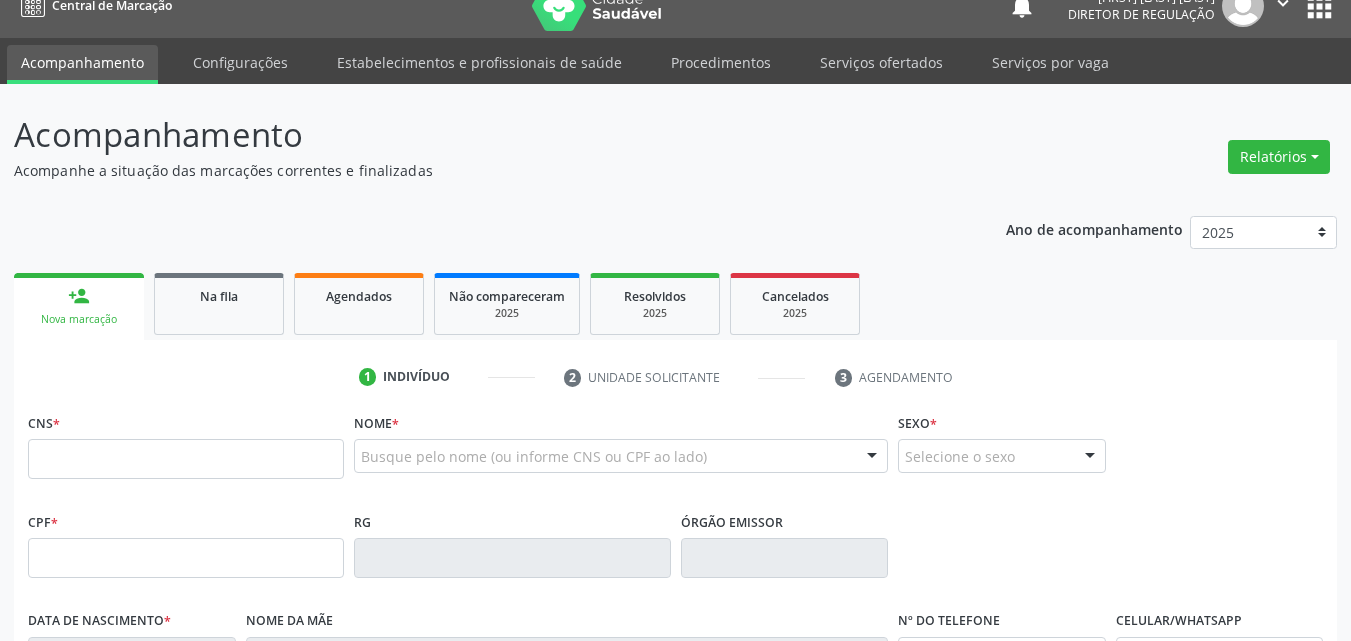 click at bounding box center (361, 466) 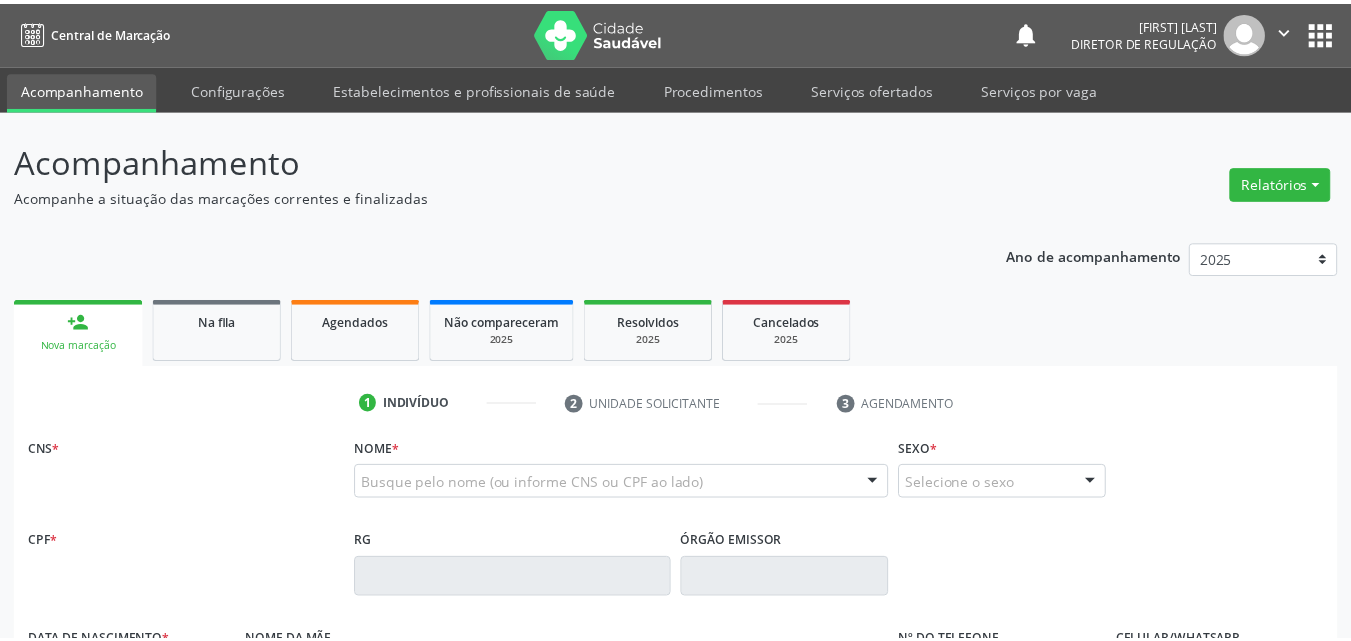 scroll, scrollTop: 26, scrollLeft: 0, axis: vertical 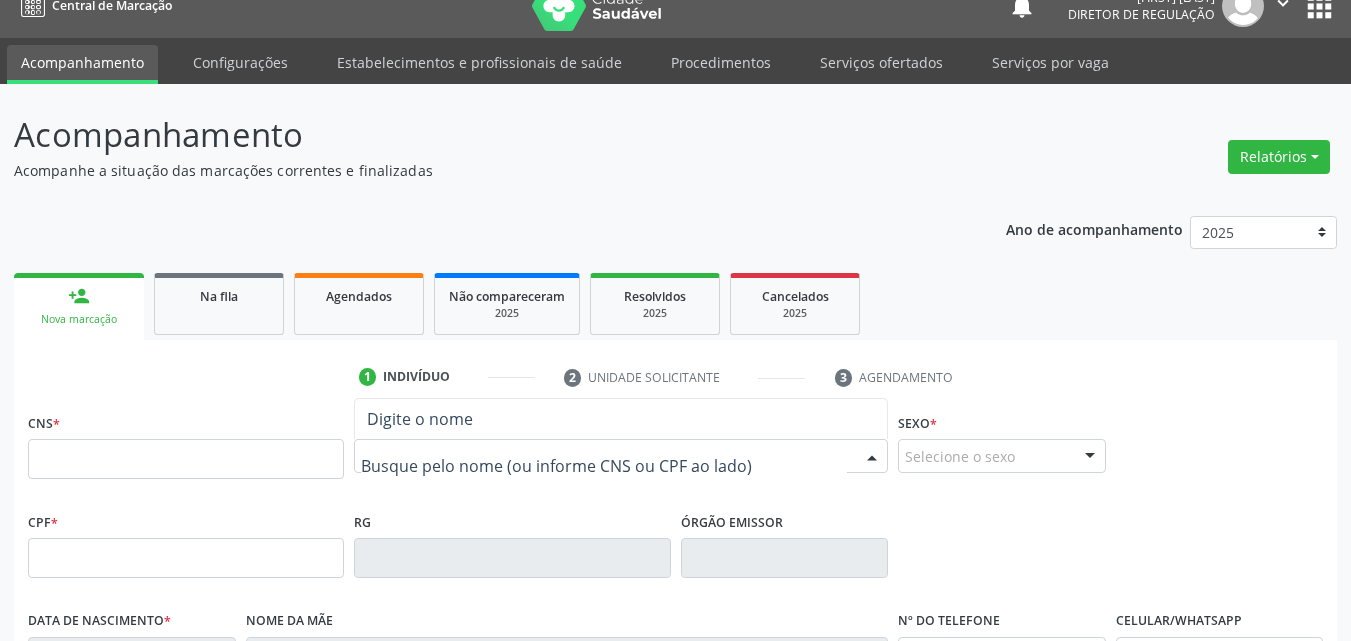 type on "r" 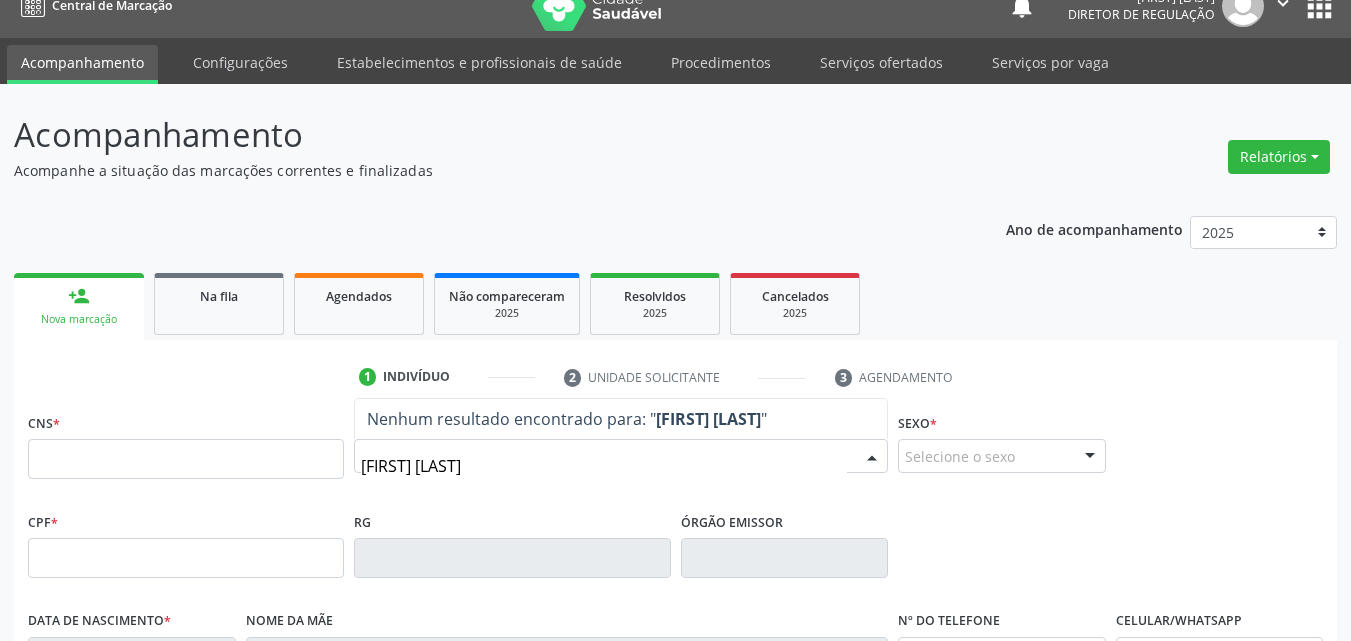 type on "[FIRST] [LAST]" 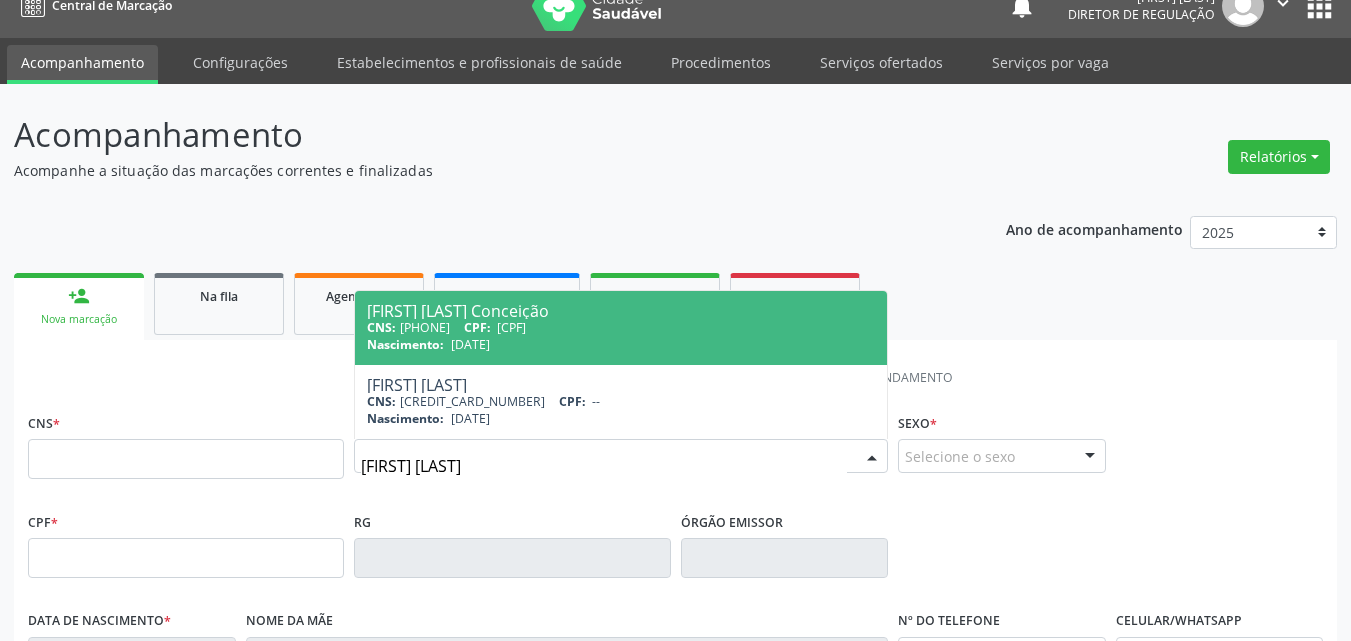 click on "[CPF]" at bounding box center (511, 327) 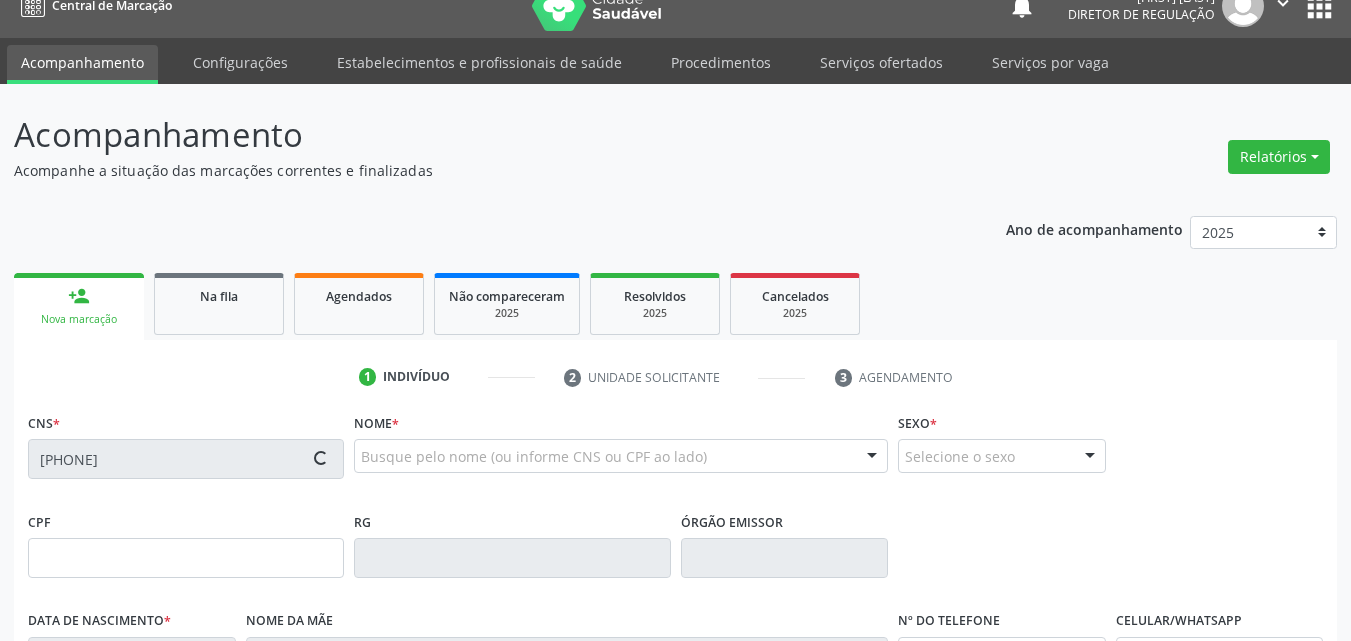 type on "[DATE]" 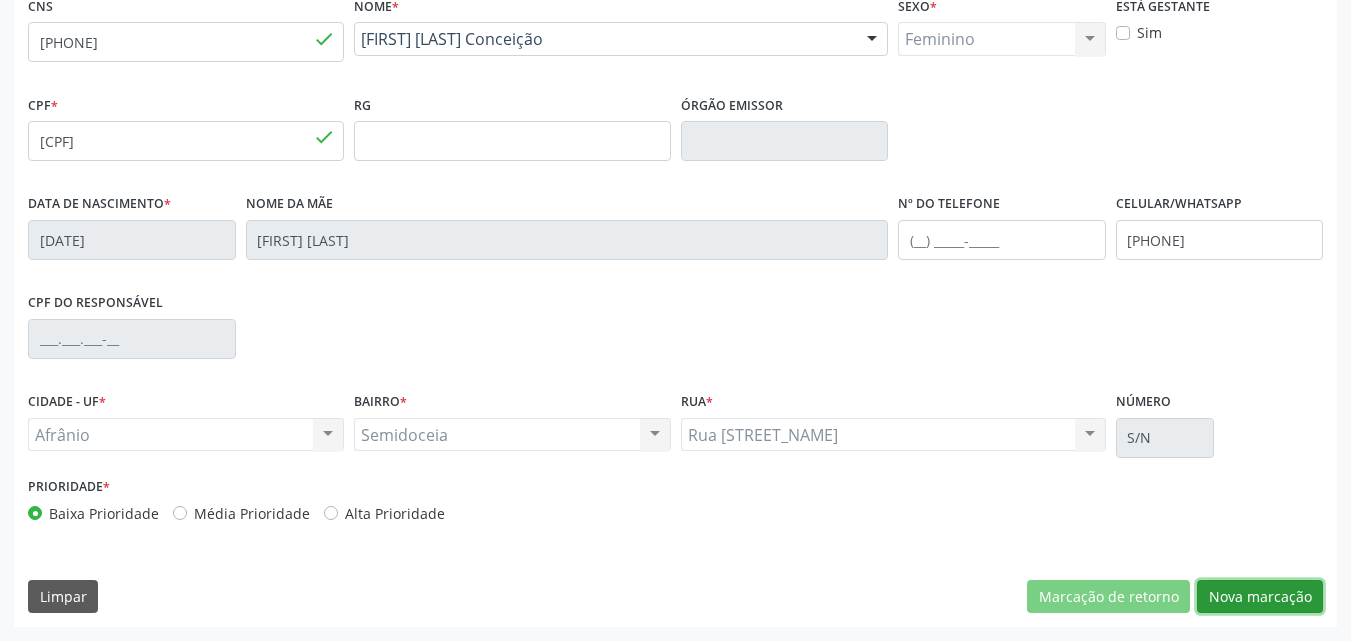 click on "Nova marcação" at bounding box center [1260, 597] 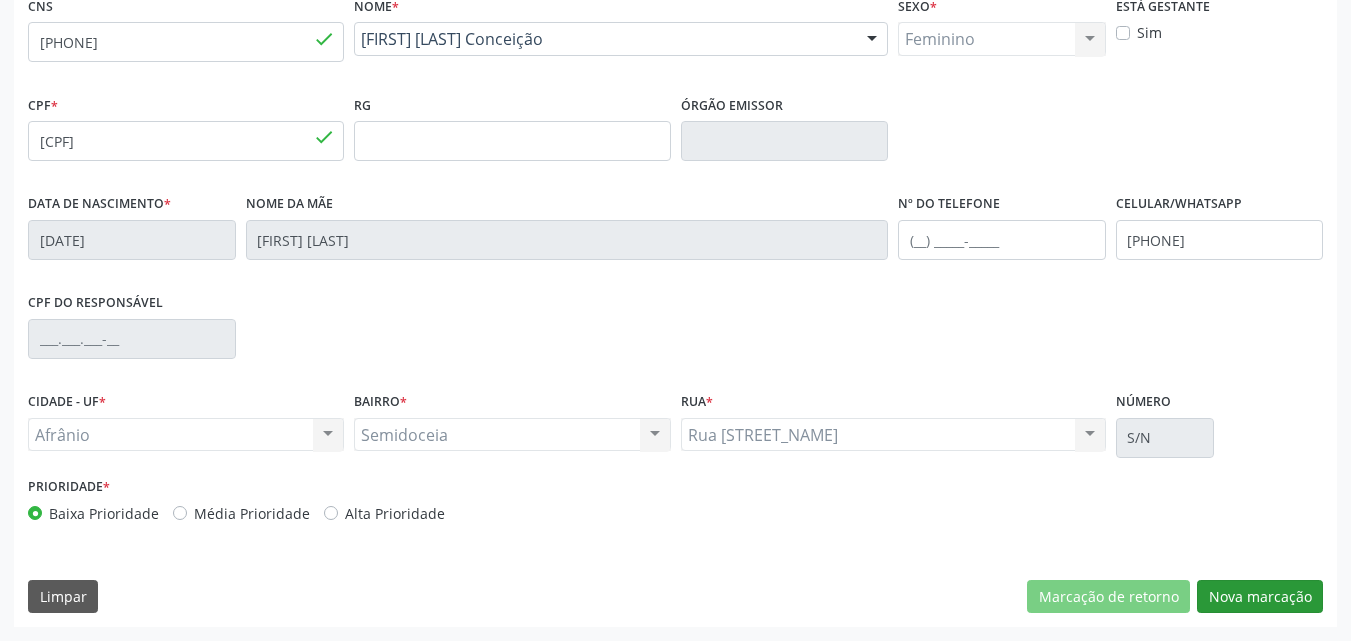 scroll, scrollTop: 265, scrollLeft: 0, axis: vertical 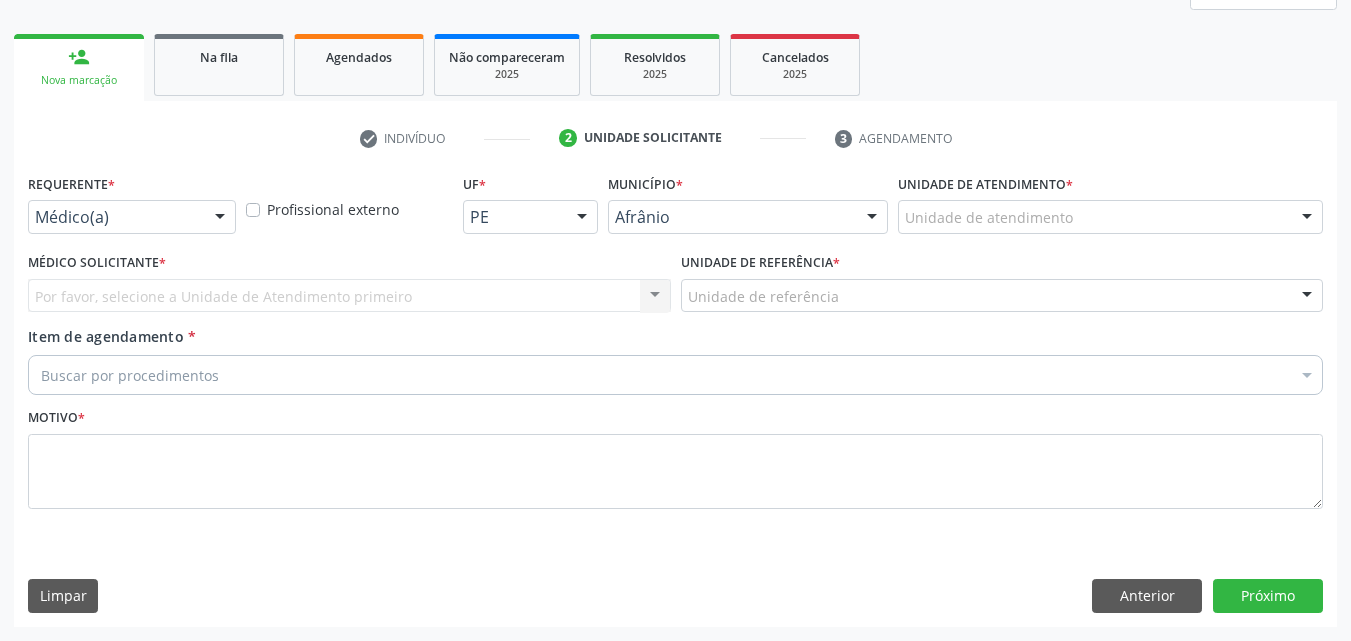 click on "Unidade de atendimento" at bounding box center [1110, 217] 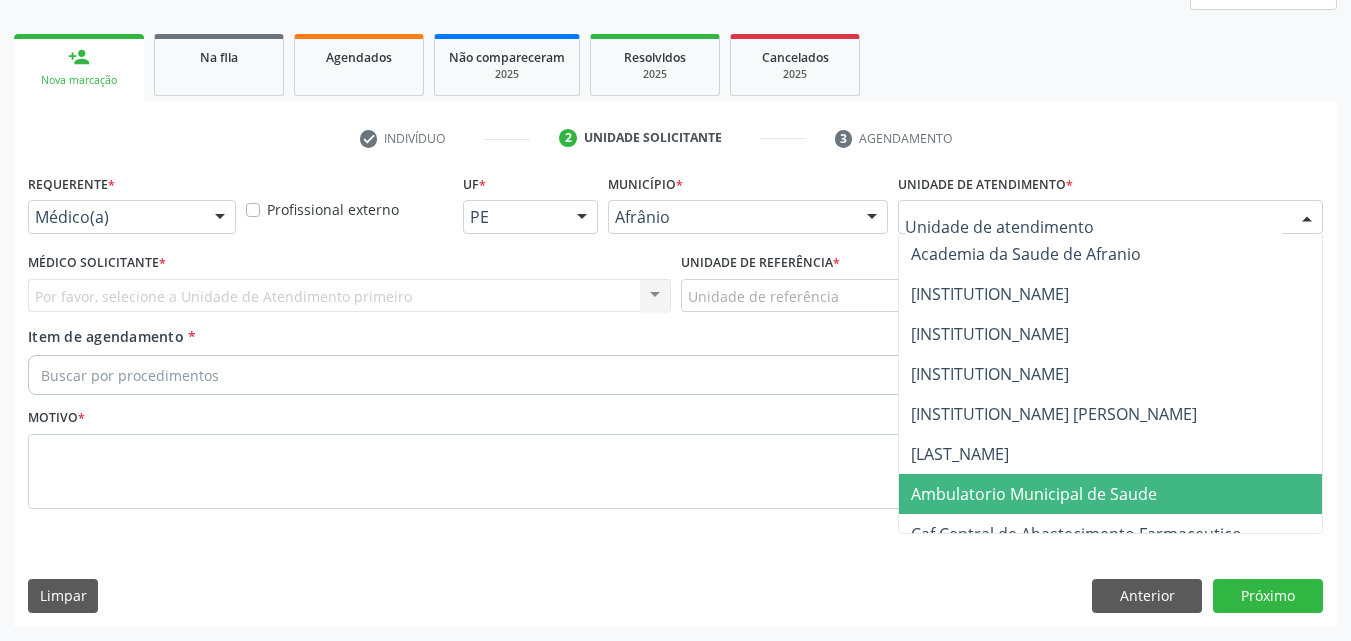 click on "Ambulatorio Municipal de Saude" at bounding box center (1034, 494) 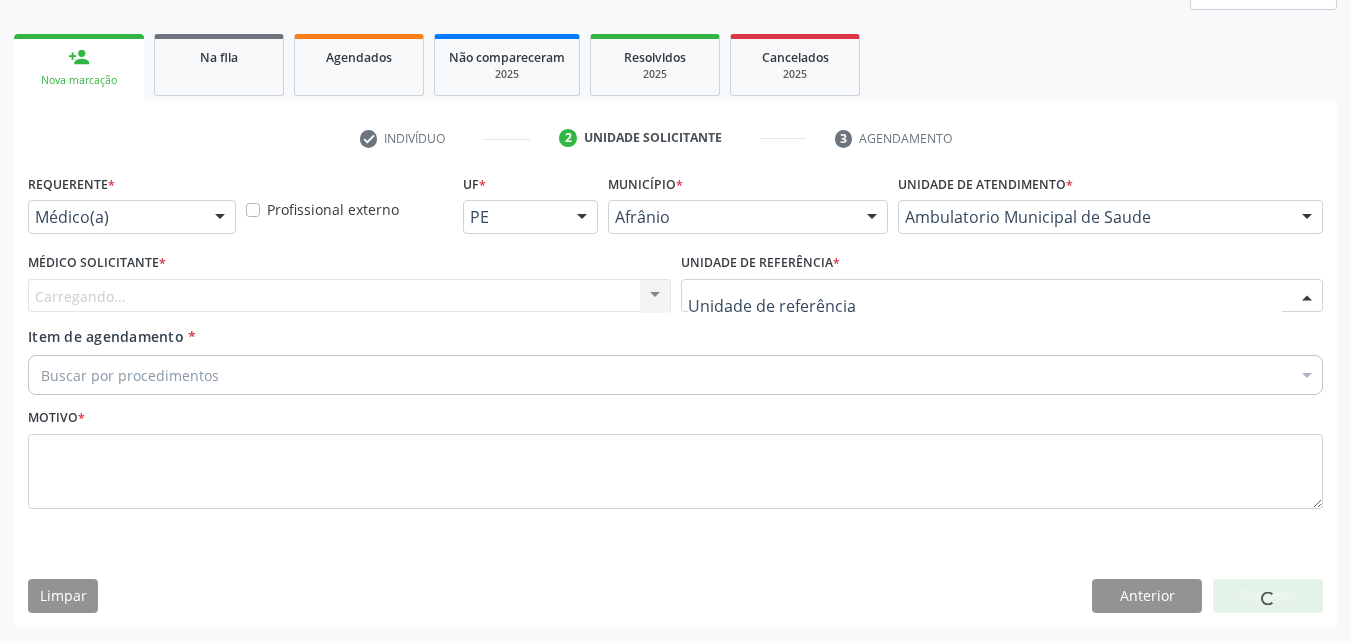click at bounding box center [1002, 296] 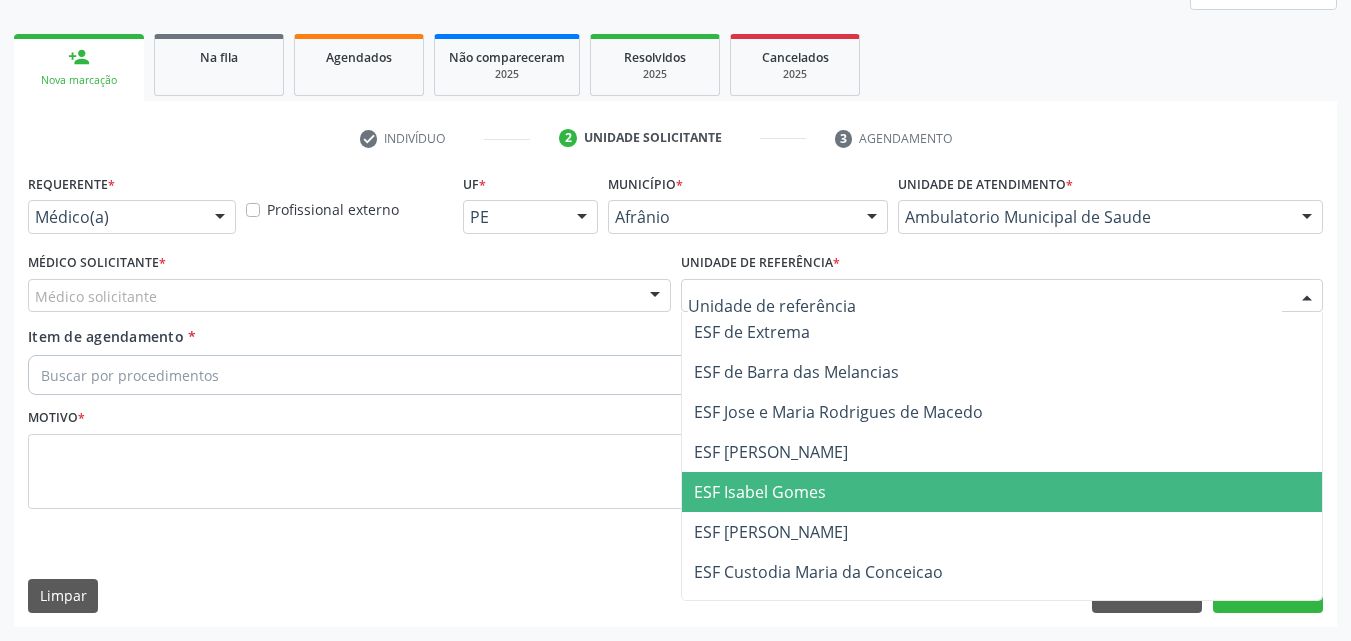 click on "ESF Isabel Gomes" at bounding box center [1002, 492] 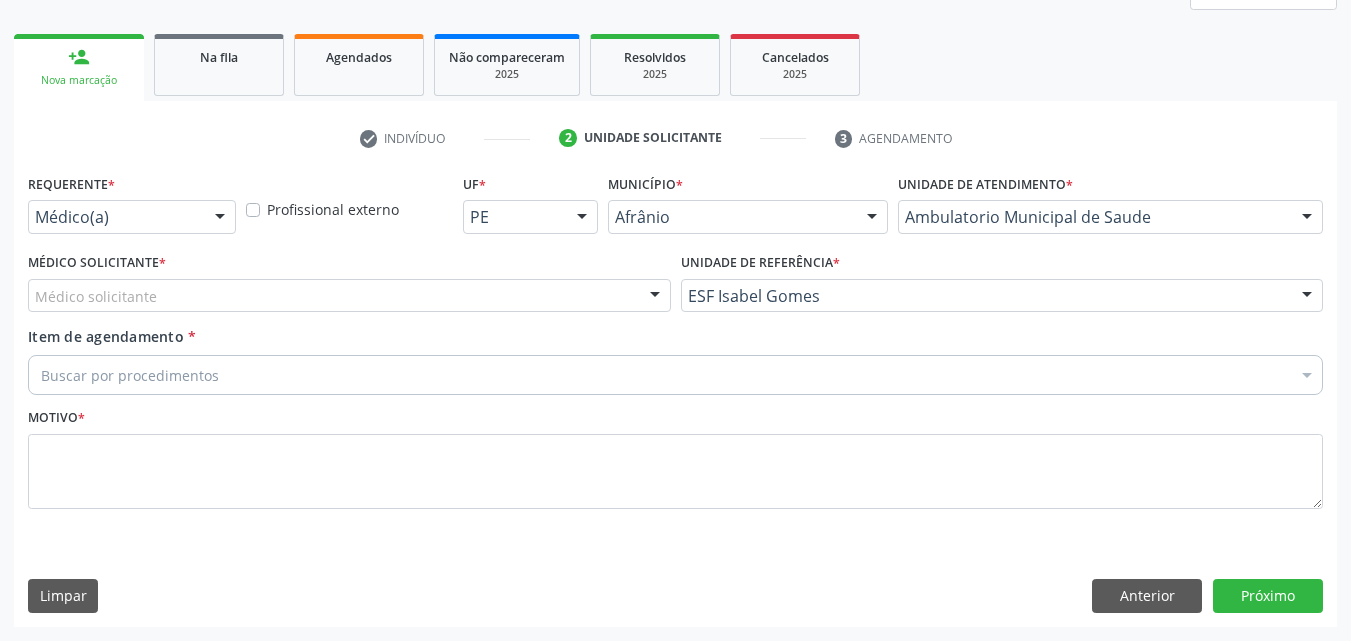 click on "Médico solicitante" at bounding box center [349, 296] 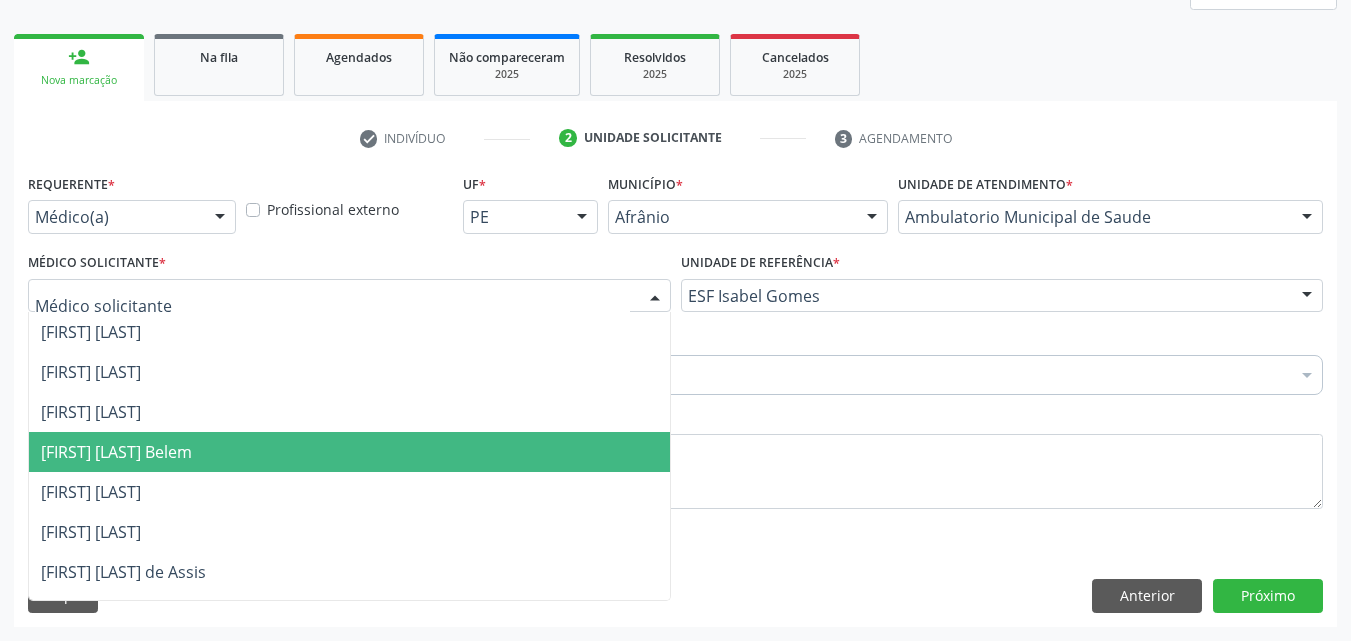 click on "[FIRST] [LAST] Belem" at bounding box center (349, 452) 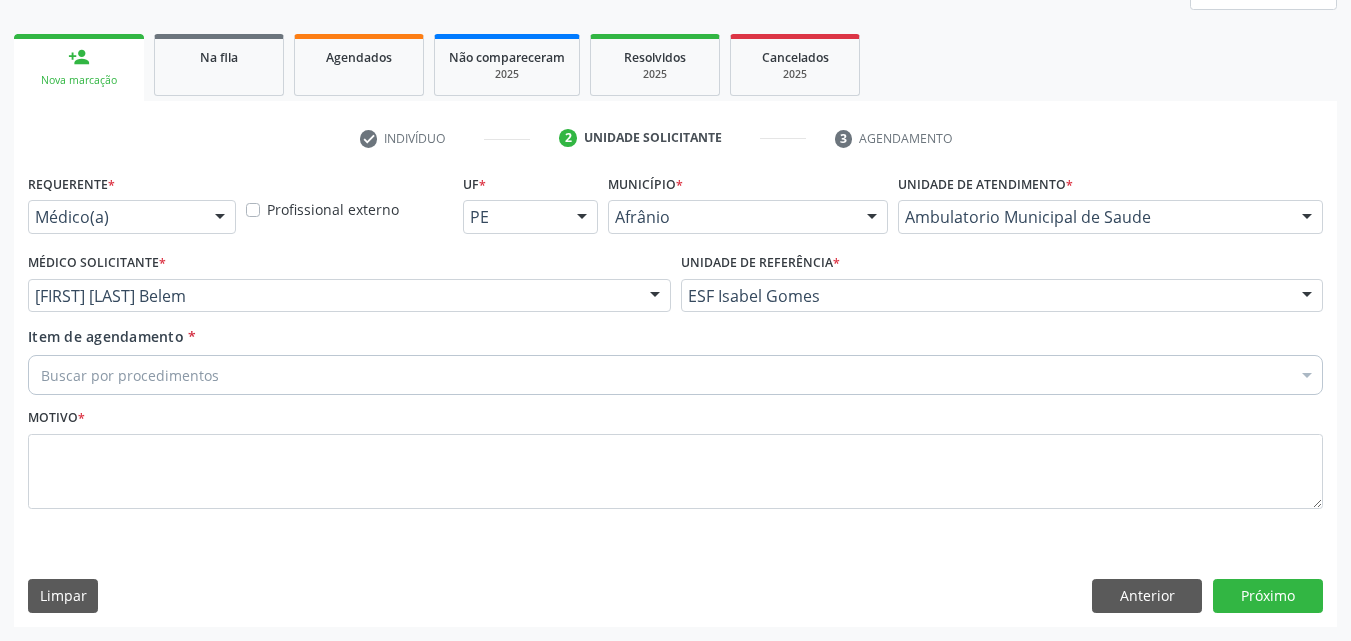 click on "Buscar por procedimentos" at bounding box center (675, 375) 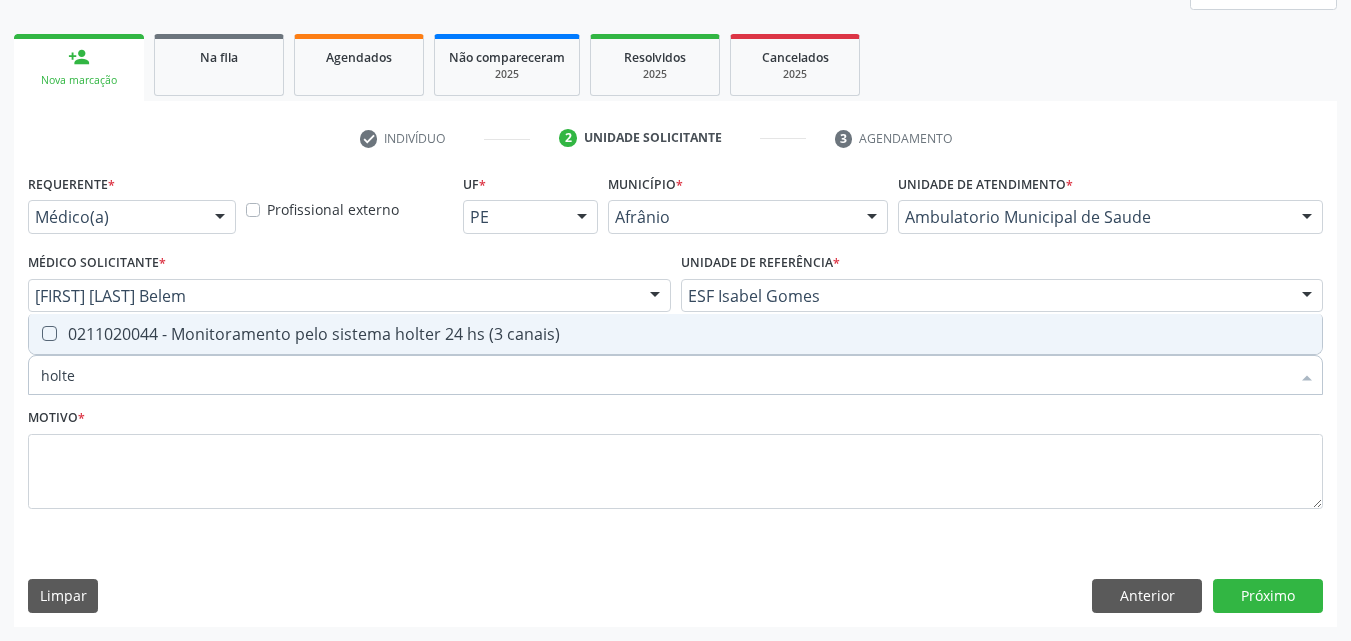 type on "holter" 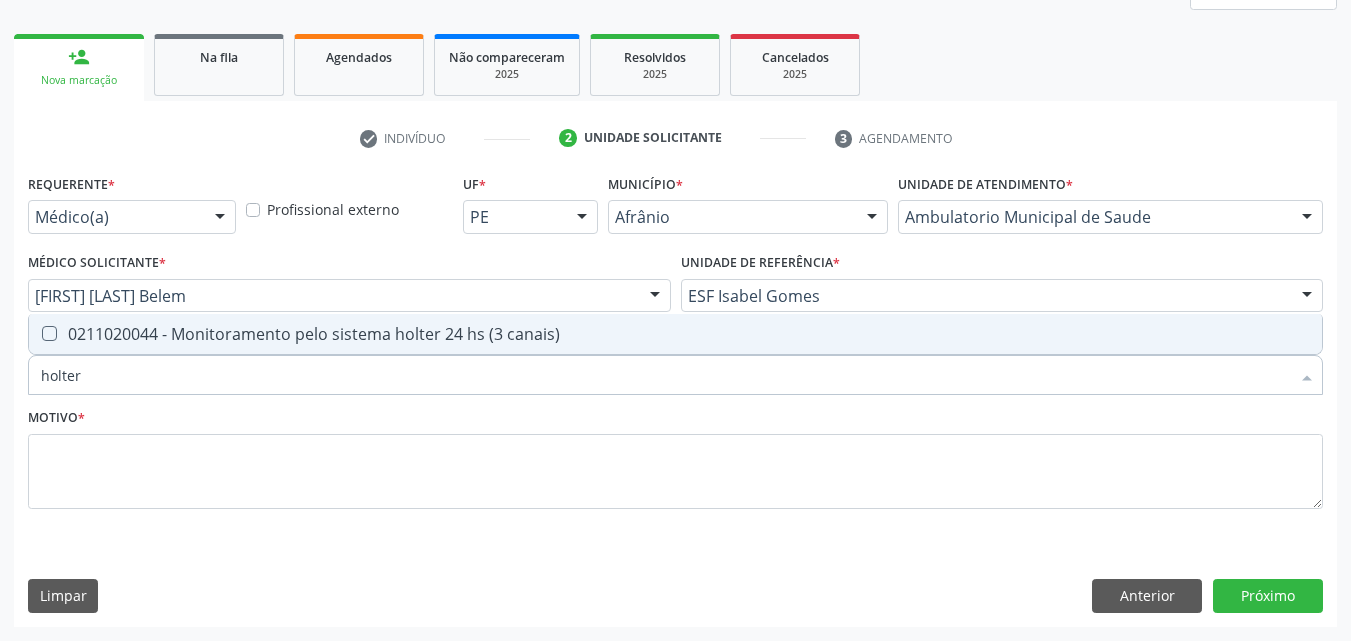 click on "0211020044 - Monitoramento pelo sistema holter 24 hs (3 canais)" at bounding box center (675, 334) 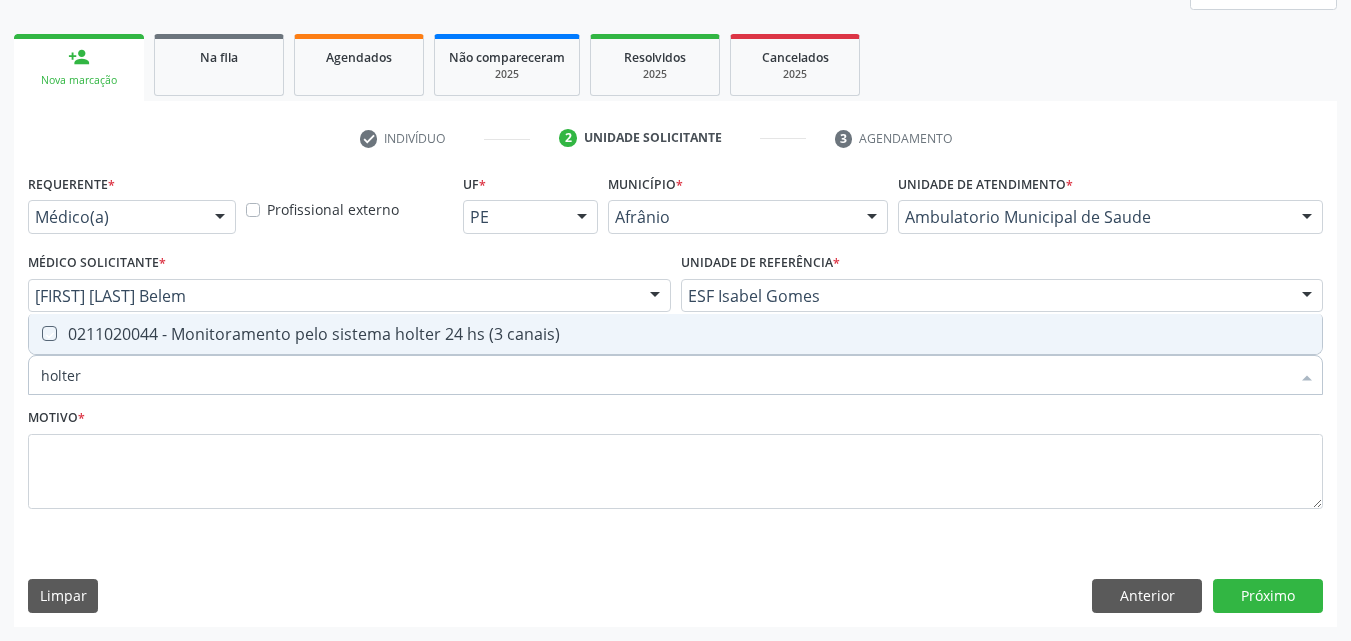 checkbox on "true" 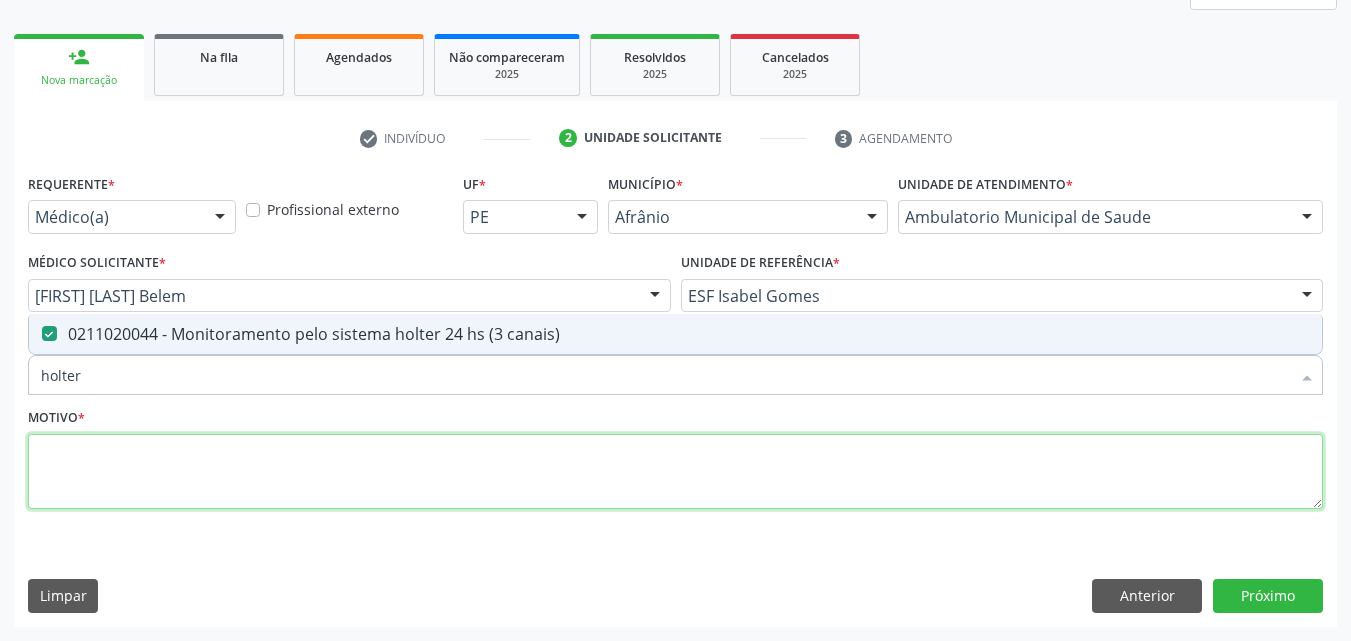 click at bounding box center (675, 472) 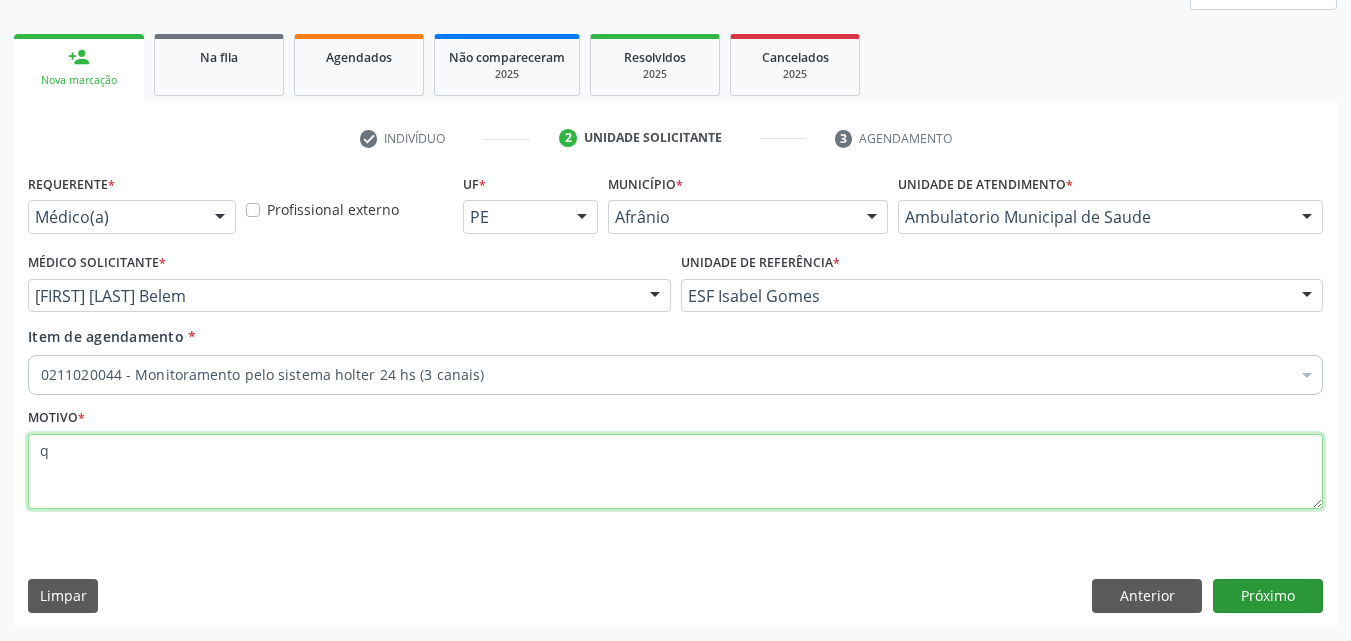 type on "q" 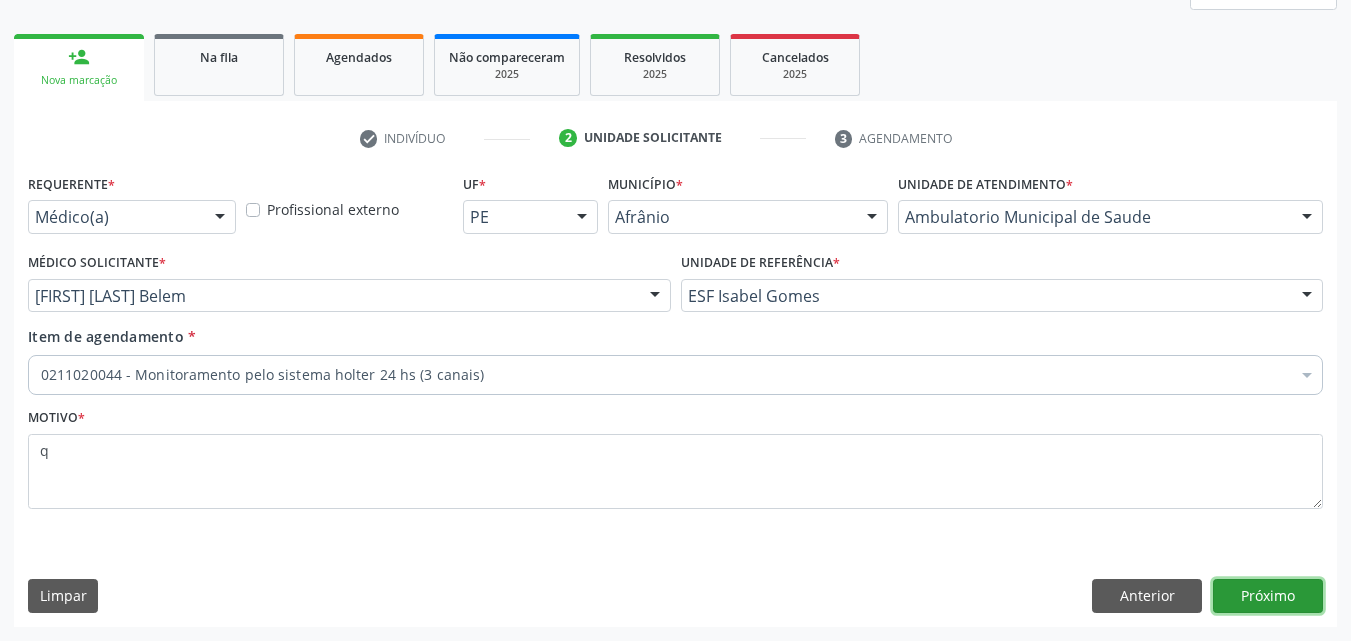 click on "Próximo" at bounding box center (1268, 596) 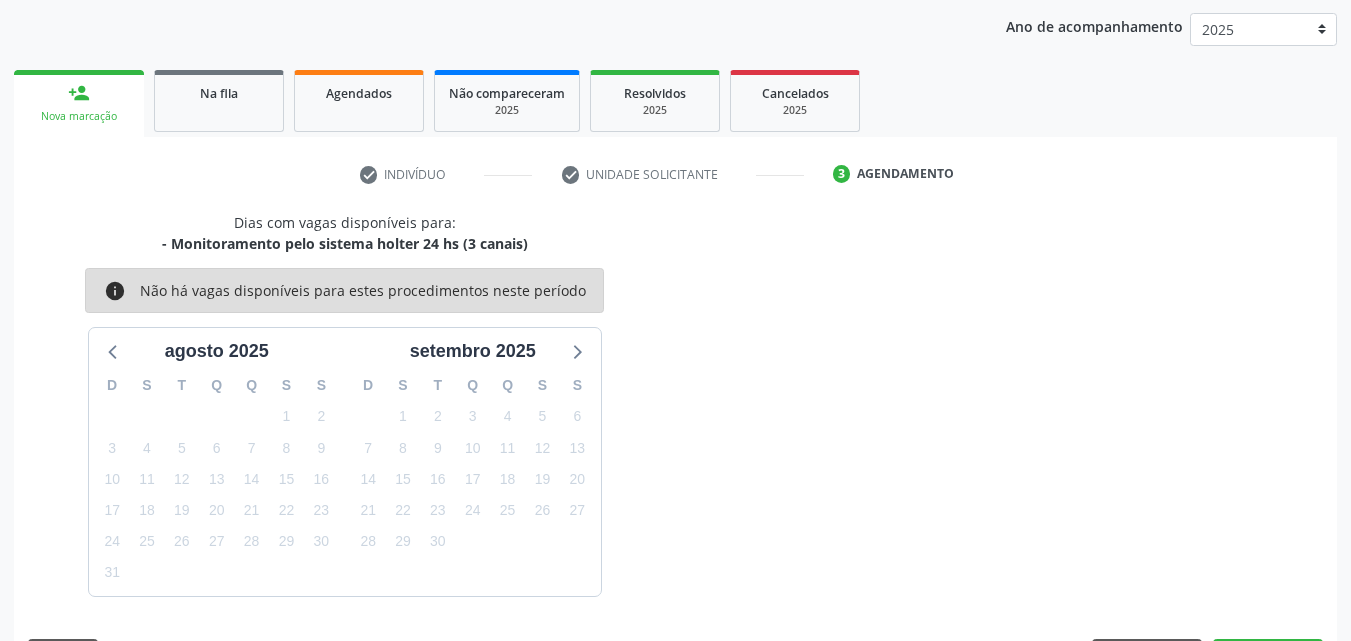 scroll, scrollTop: 265, scrollLeft: 0, axis: vertical 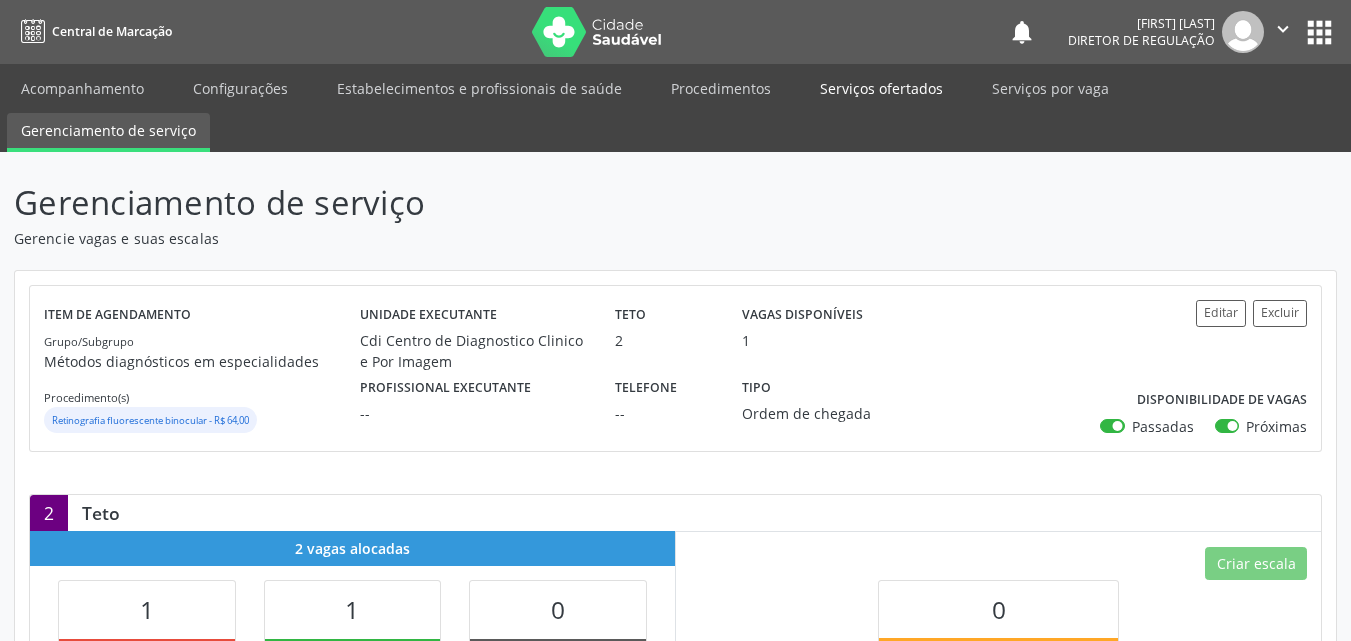 click on "Serviços ofertados" at bounding box center (881, 88) 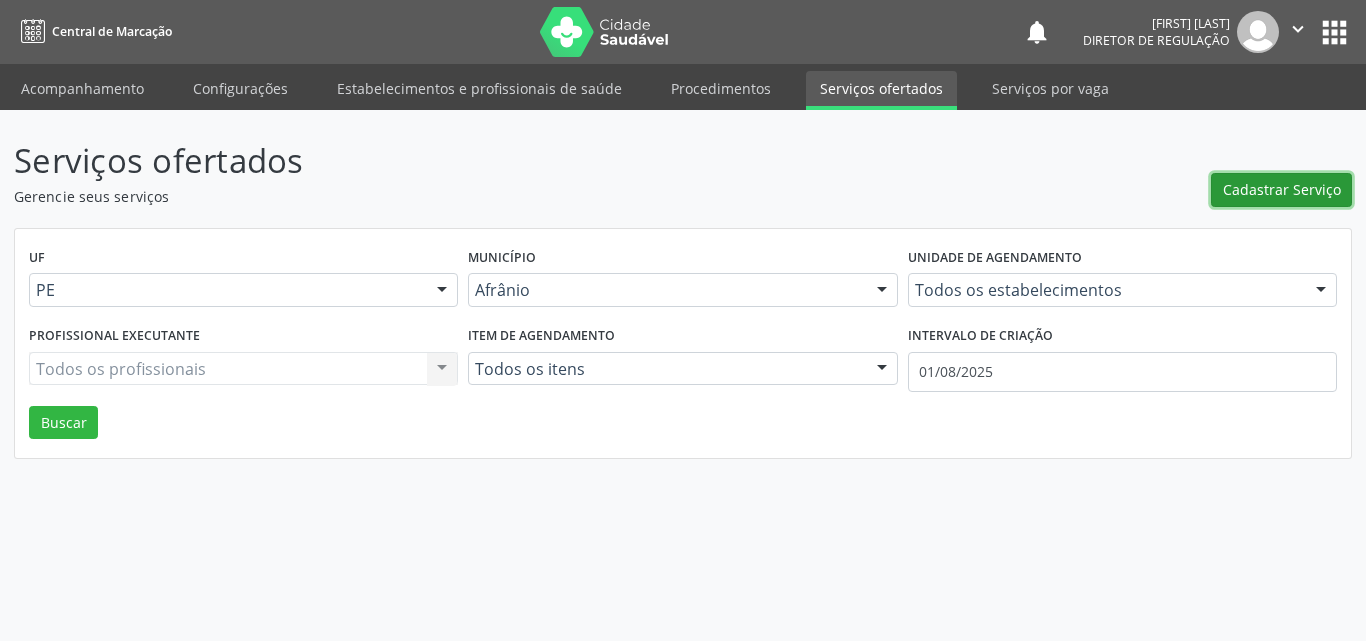 click on "Cadastrar Serviço" at bounding box center [1282, 189] 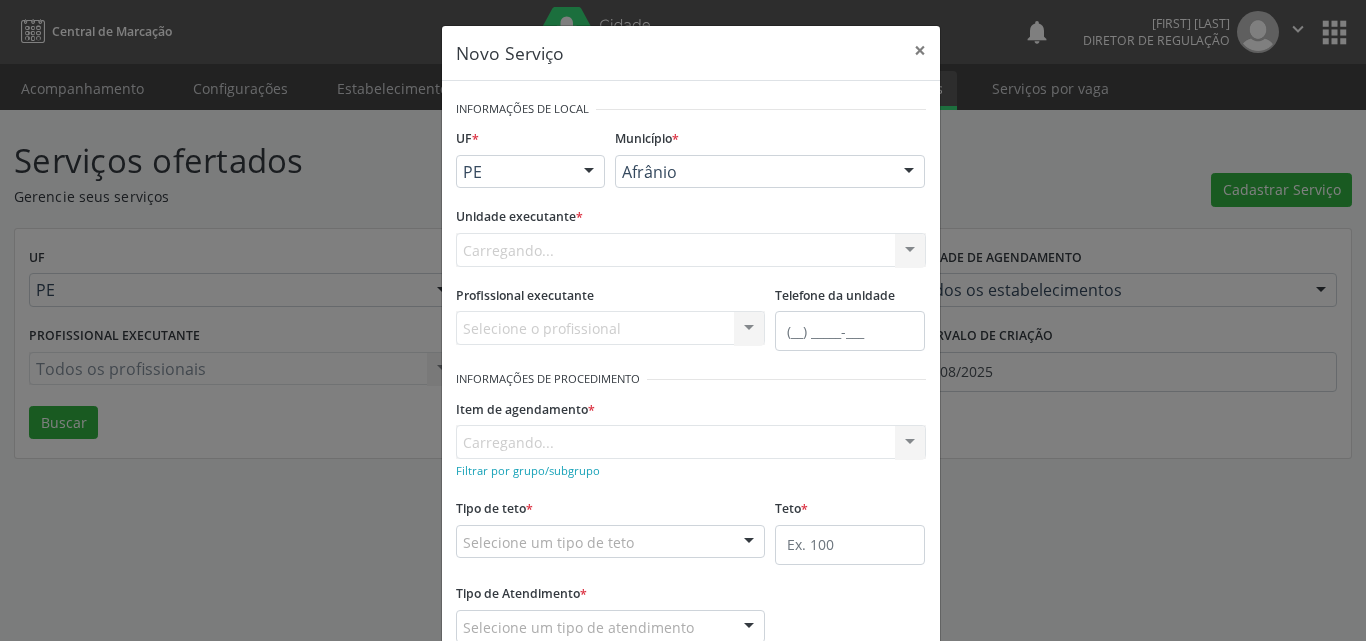 scroll, scrollTop: 0, scrollLeft: 0, axis: both 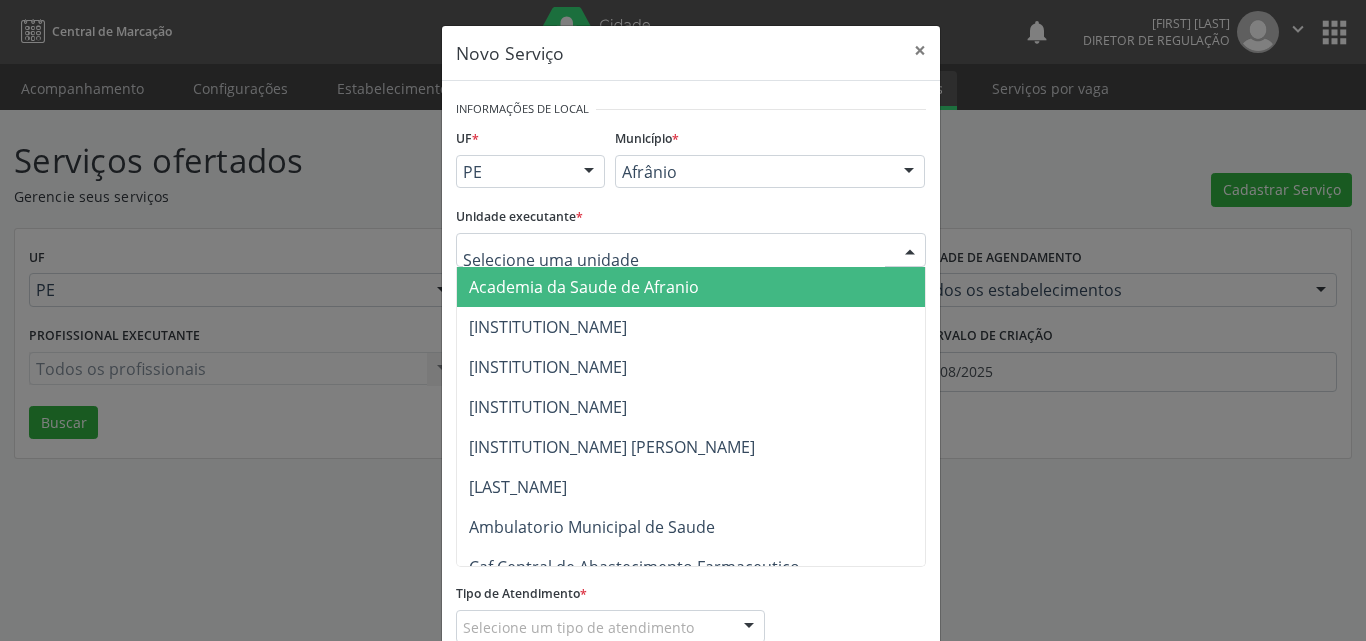 click at bounding box center [691, 250] 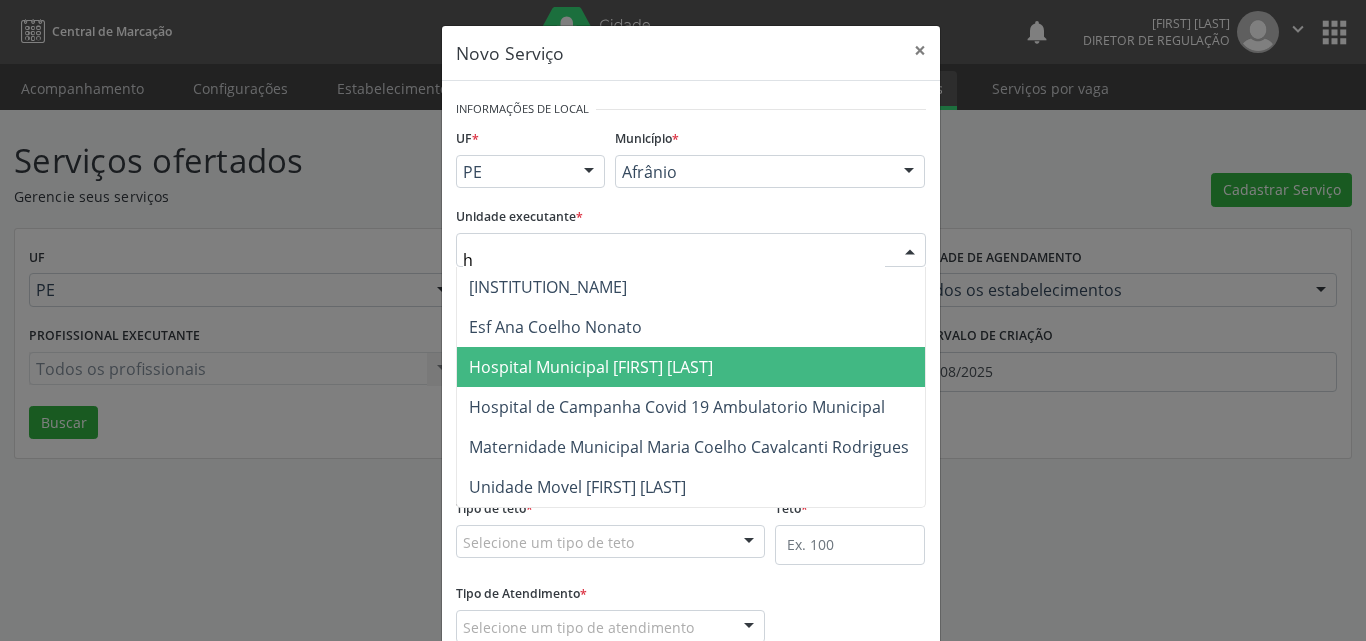 scroll, scrollTop: 0, scrollLeft: 0, axis: both 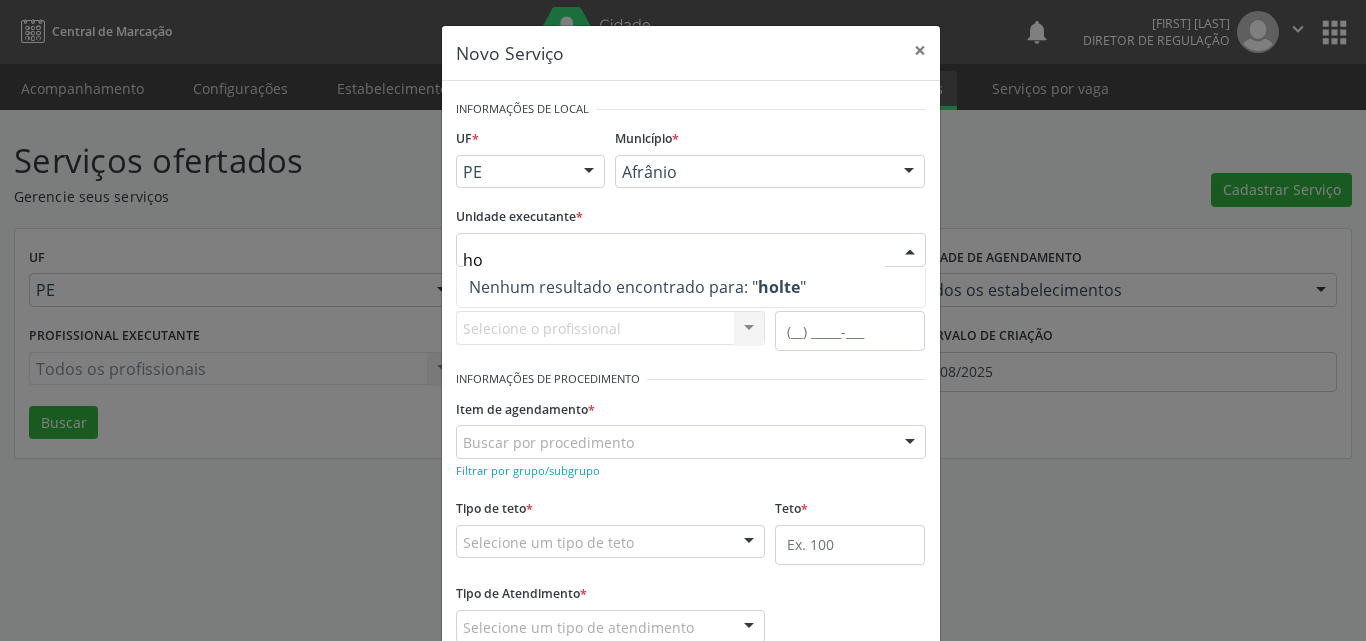 type on "h" 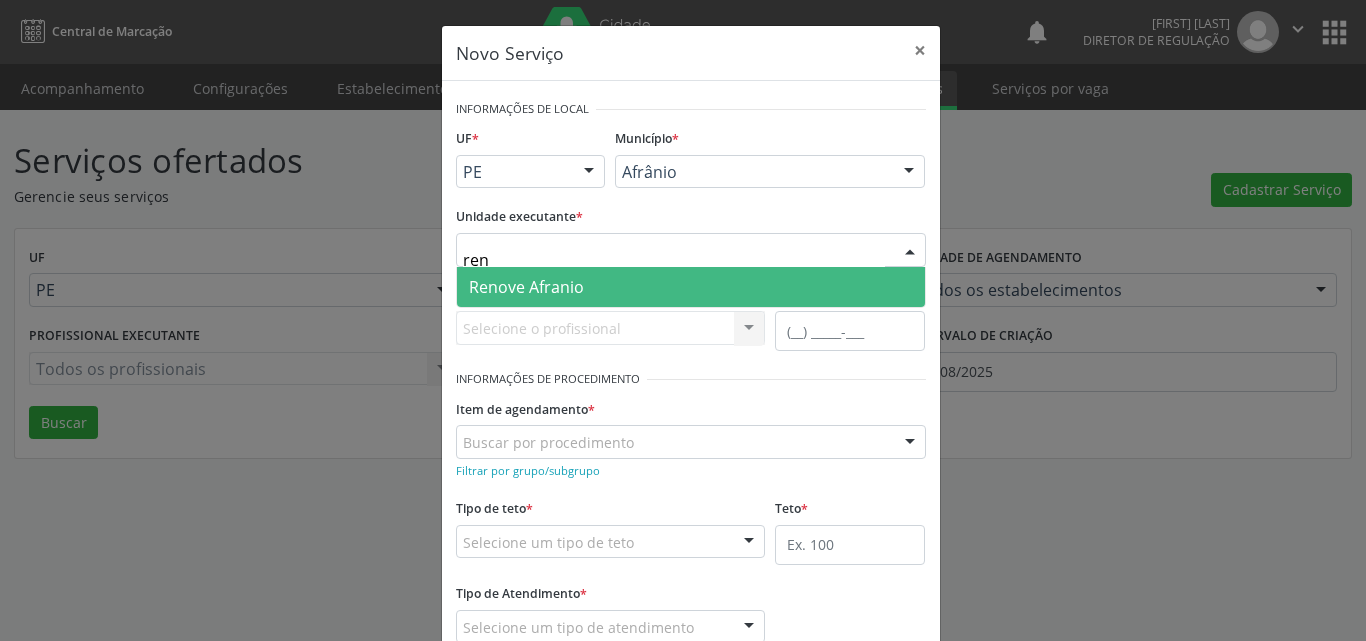 type on "reno" 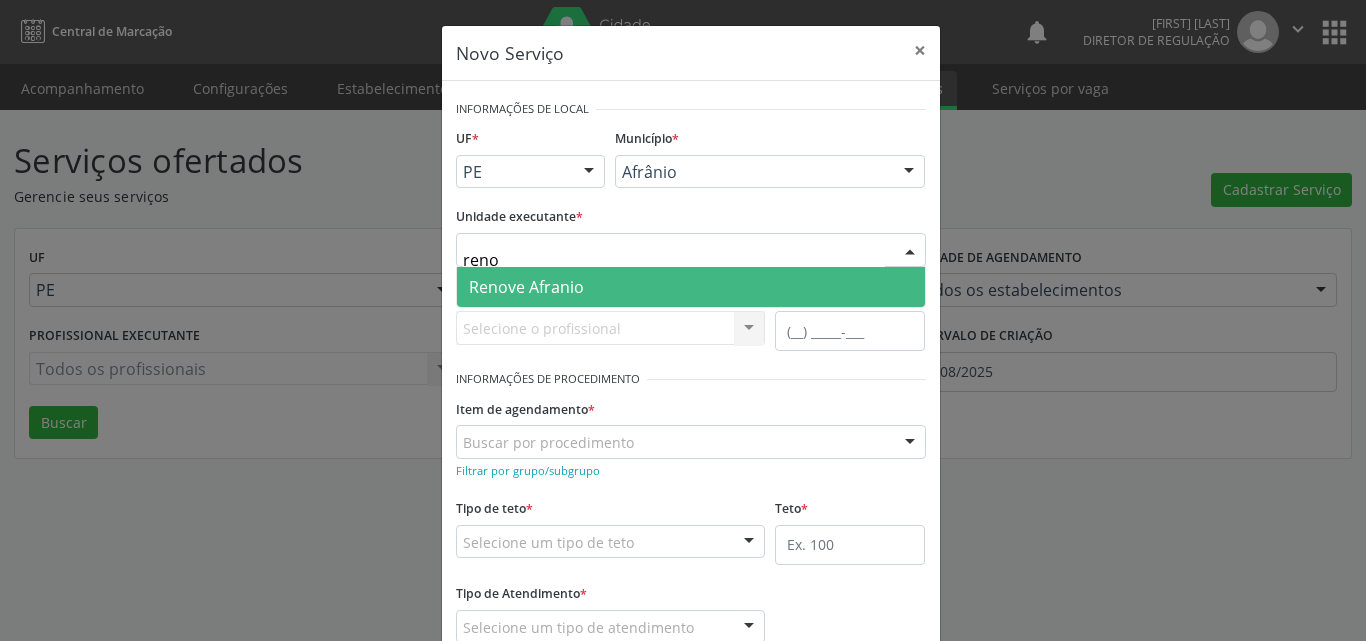 click on "Renove Afranio" at bounding box center (526, 287) 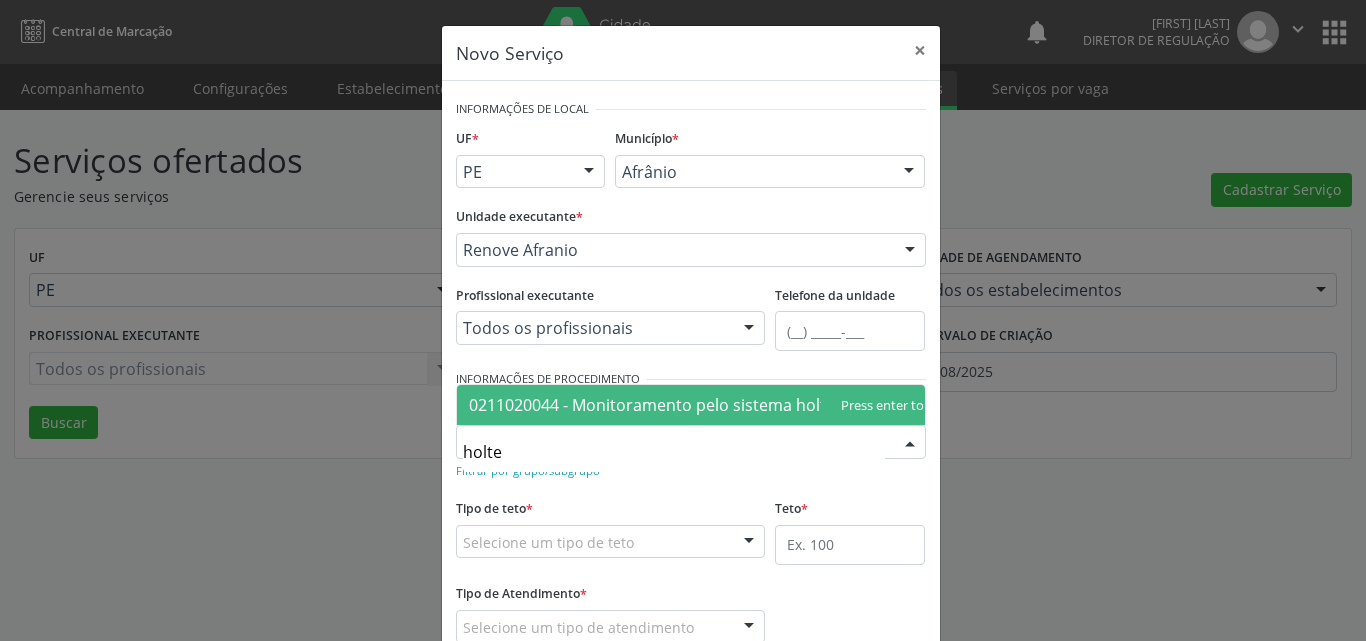 type on "holter" 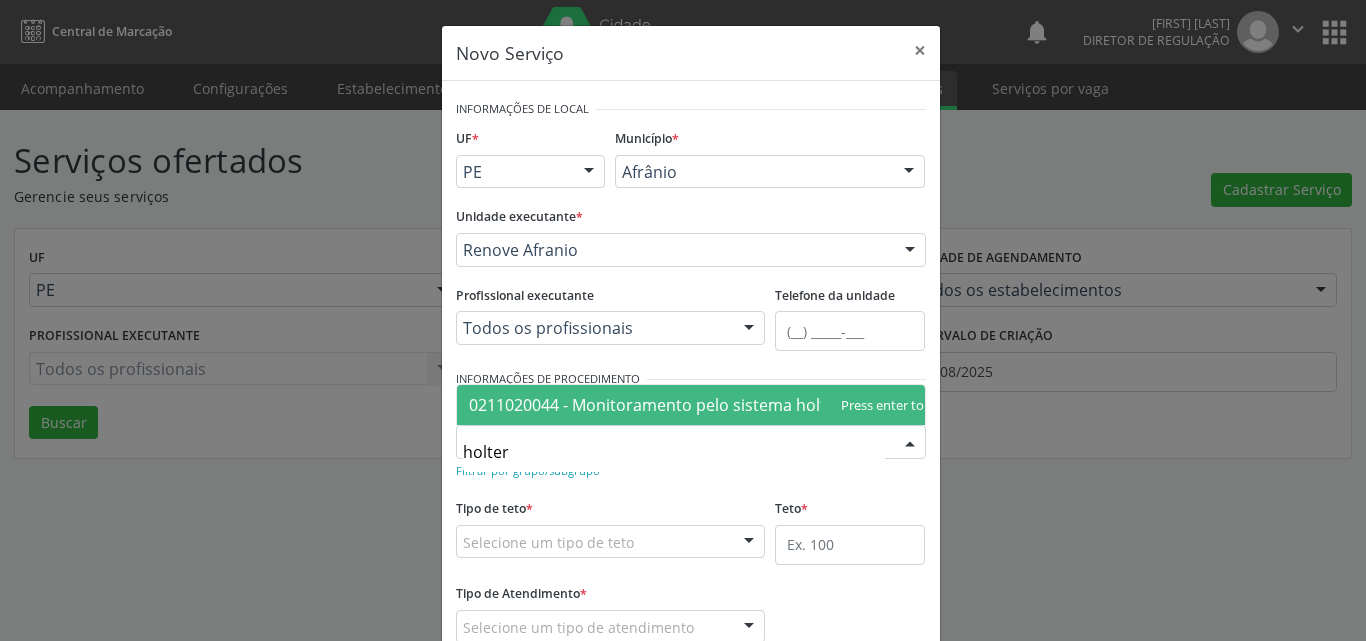 click on "0211020044 - Monitoramento pelo sistema holter 24 hs (3 canais)" at bounding box center [715, 405] 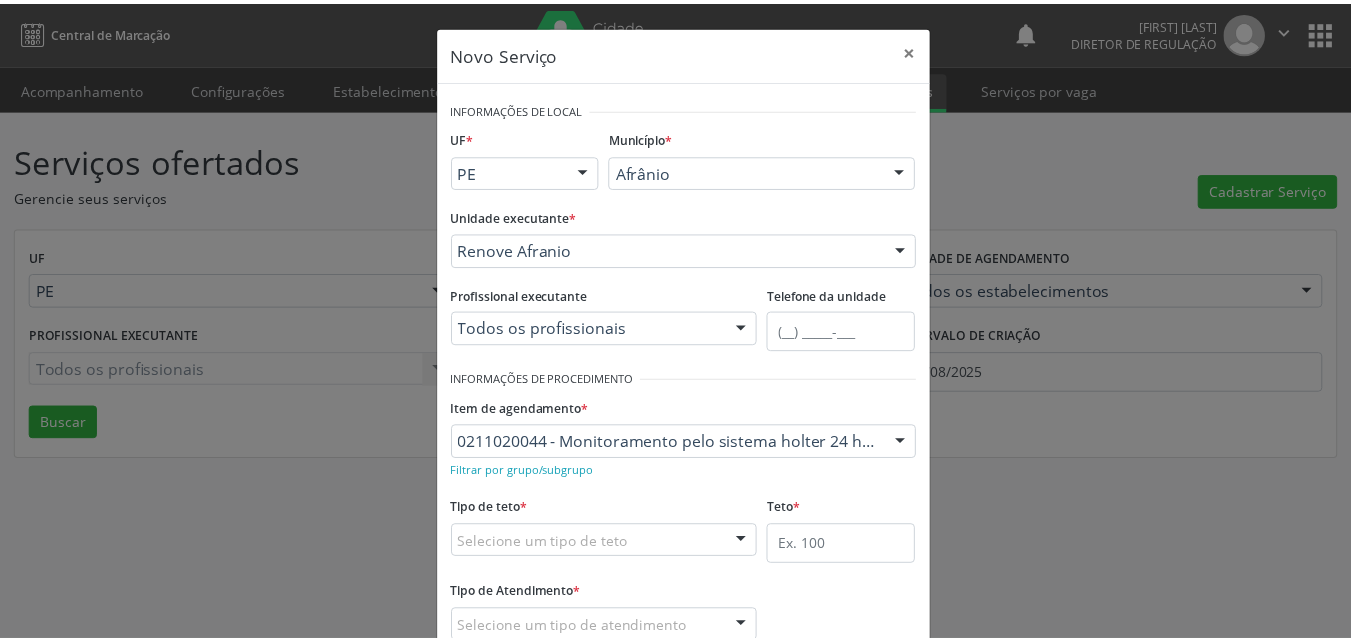 scroll, scrollTop: 100, scrollLeft: 0, axis: vertical 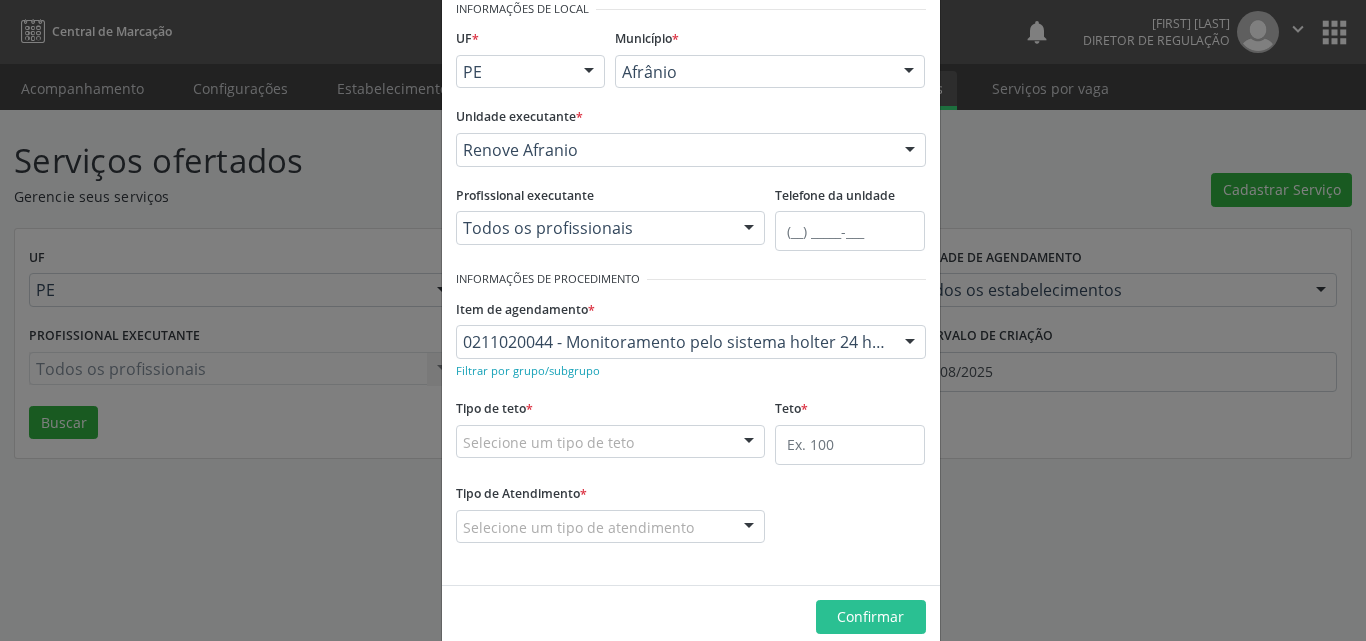 click on "Selecione um tipo de teto" at bounding box center [611, 442] 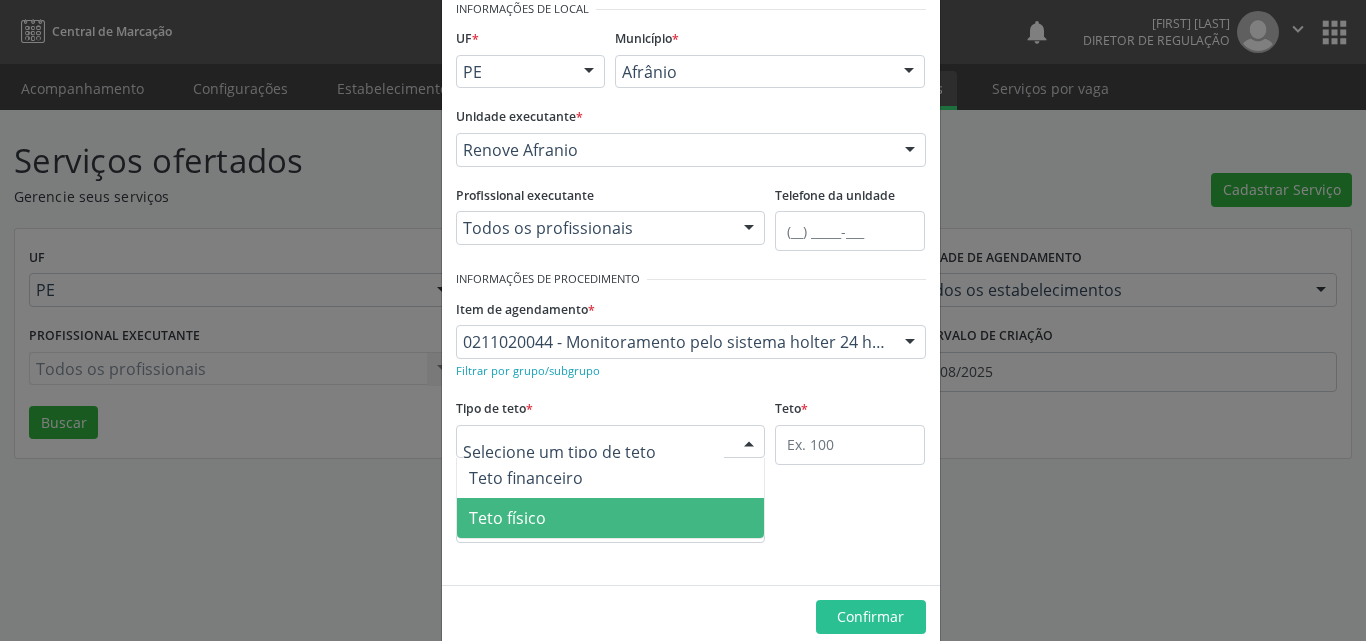 click on "Teto físico" at bounding box center (611, 518) 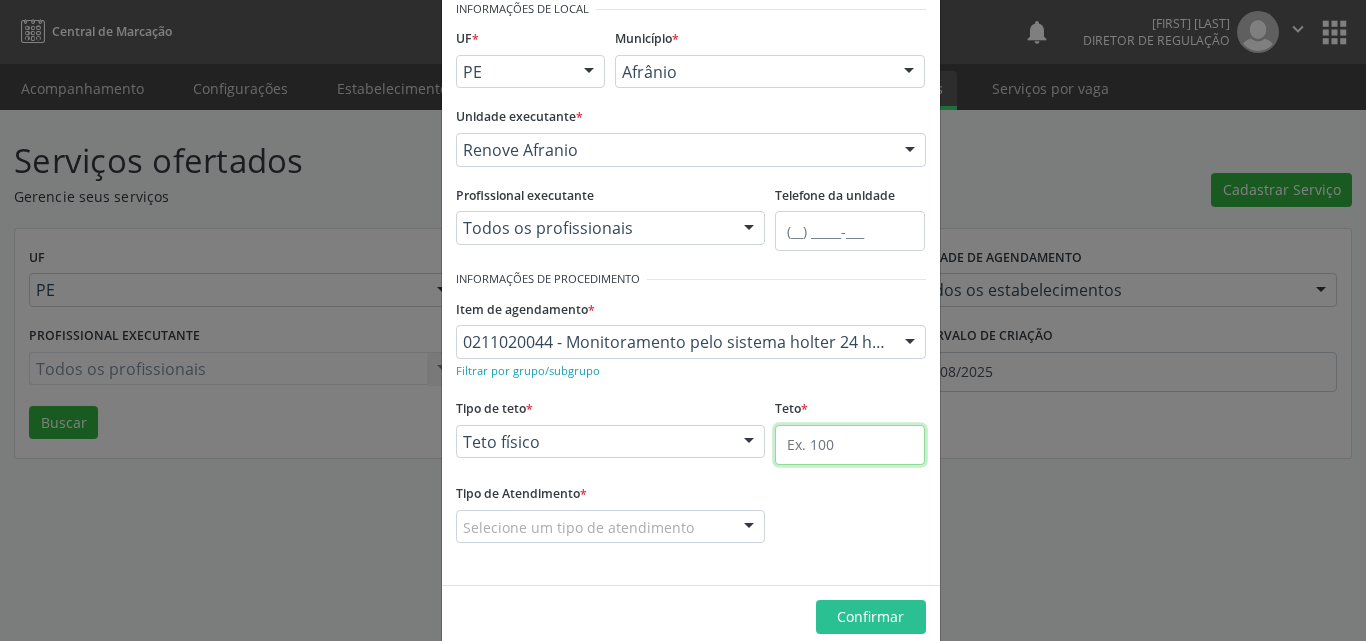 click at bounding box center [850, 445] 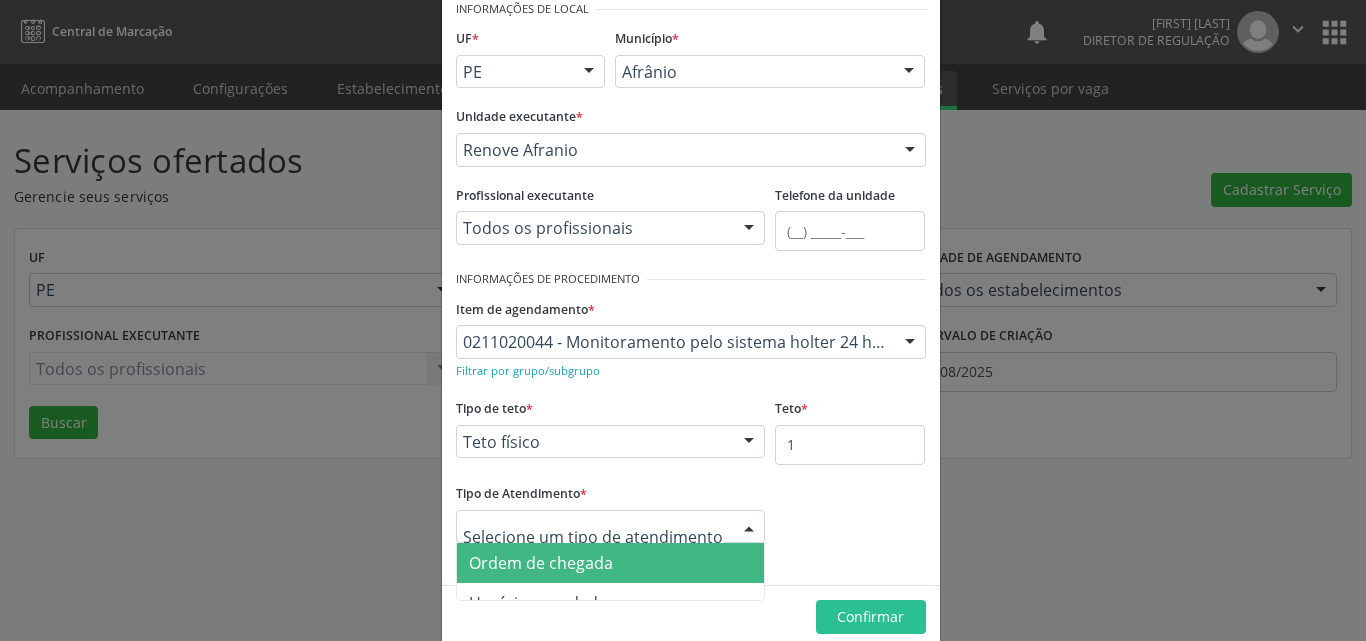 click on "Ordem de chegada" at bounding box center (611, 563) 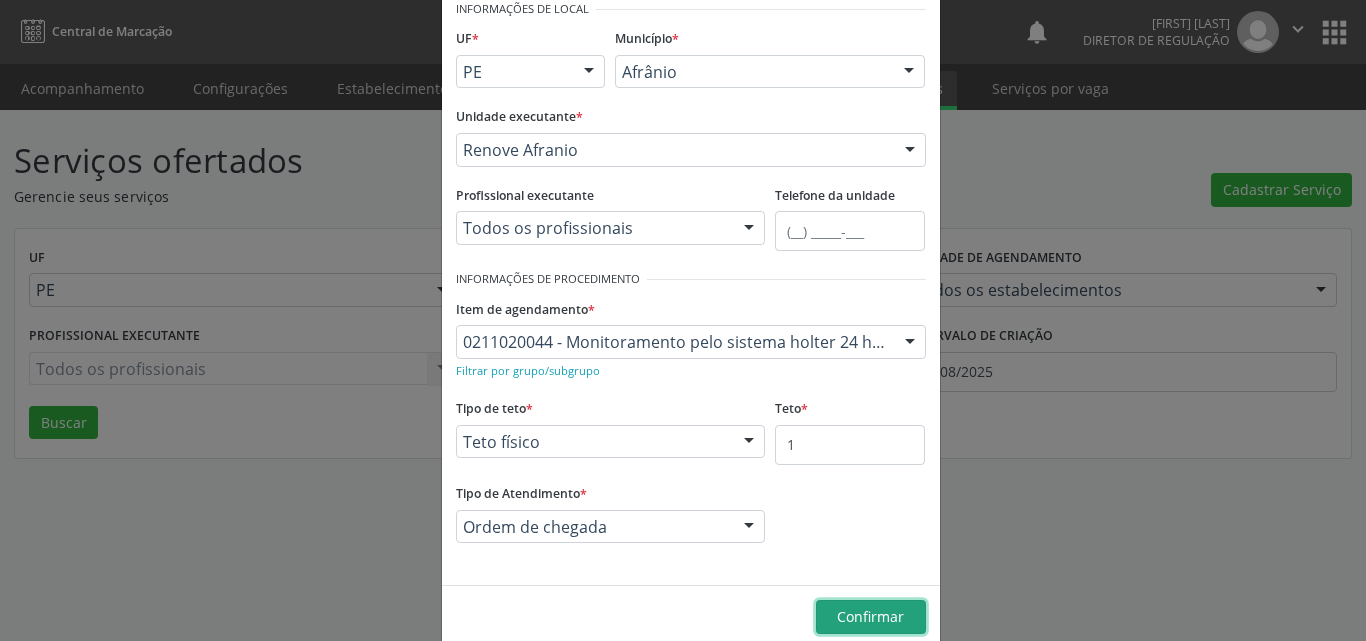 click on "Confirmar" at bounding box center (870, 616) 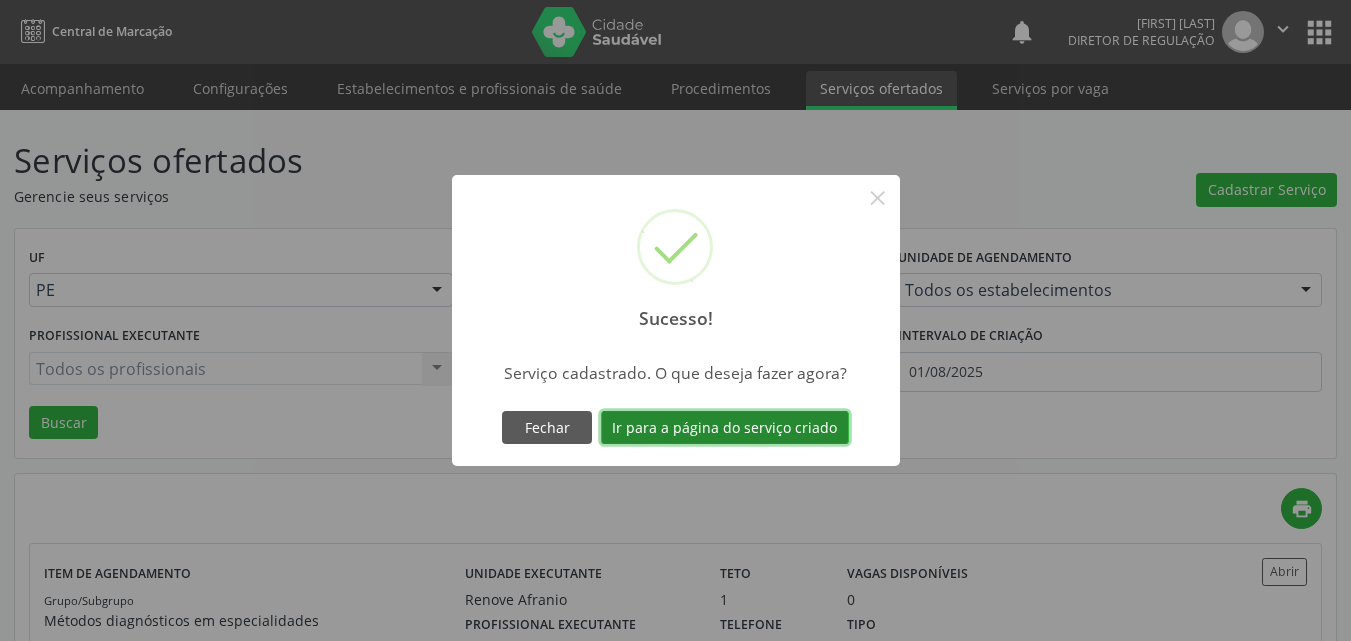 click on "Ir para a página do serviço criado" at bounding box center [725, 428] 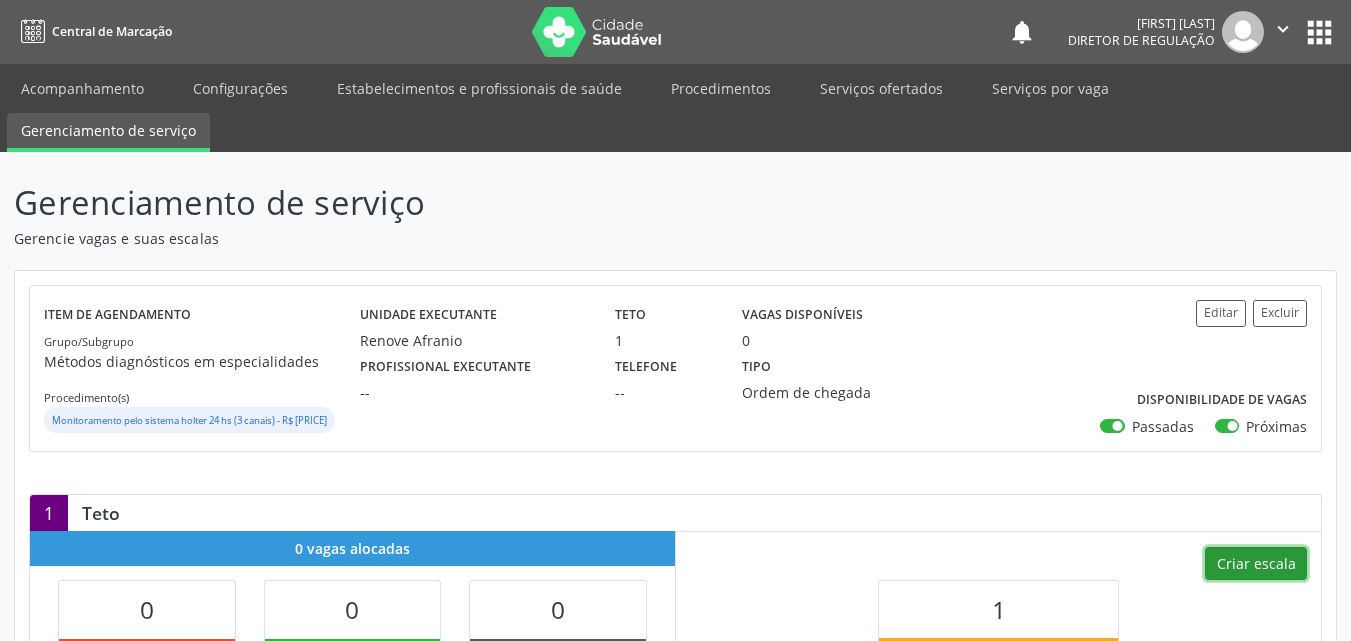 click on "Criar escala" at bounding box center [1256, 564] 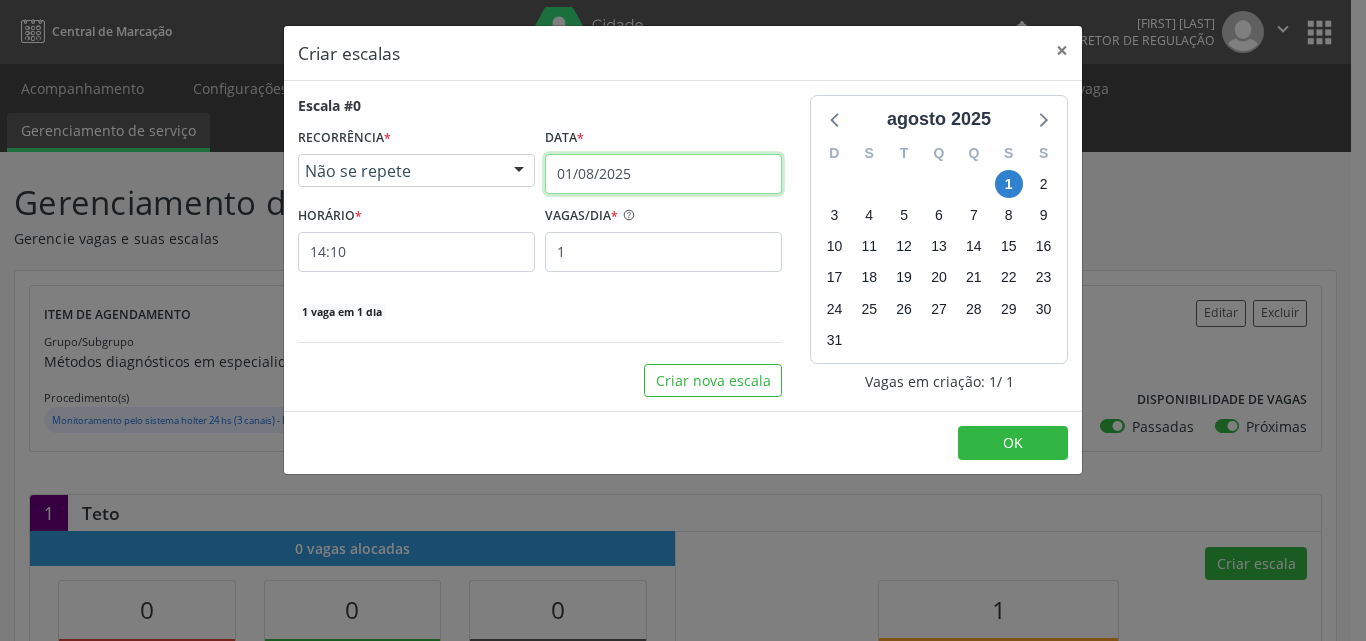 click on "01/08/2025" at bounding box center (663, 174) 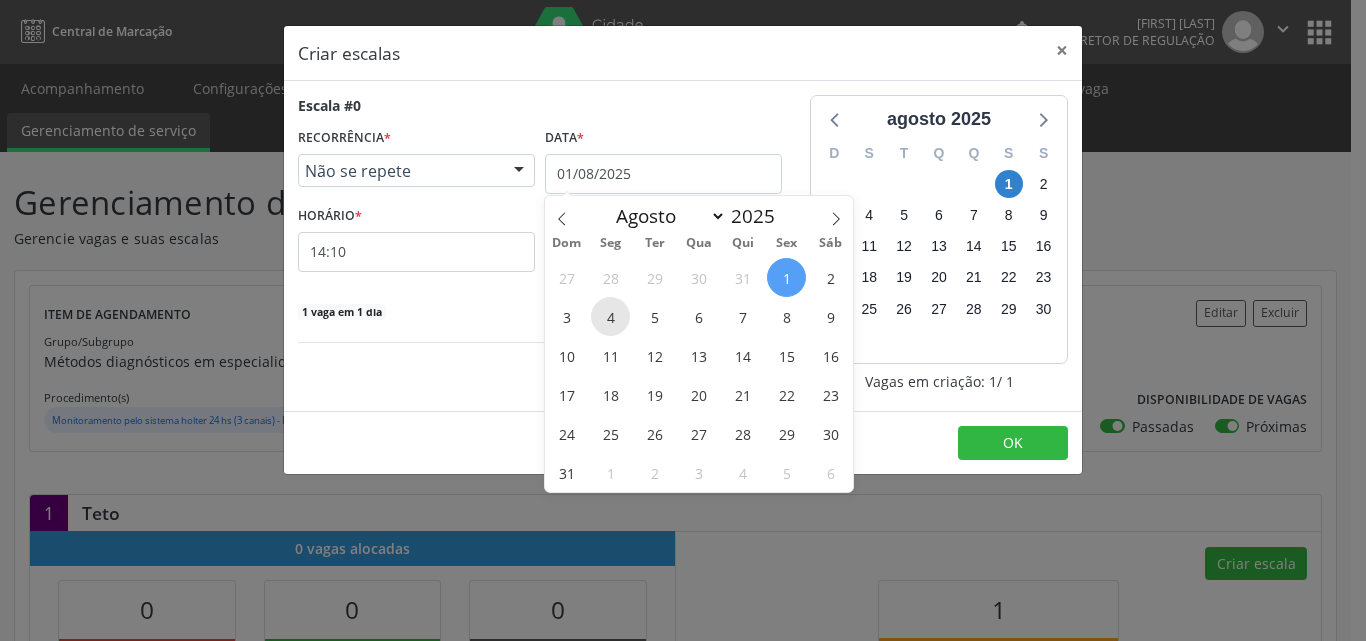 click on "4" at bounding box center (610, 316) 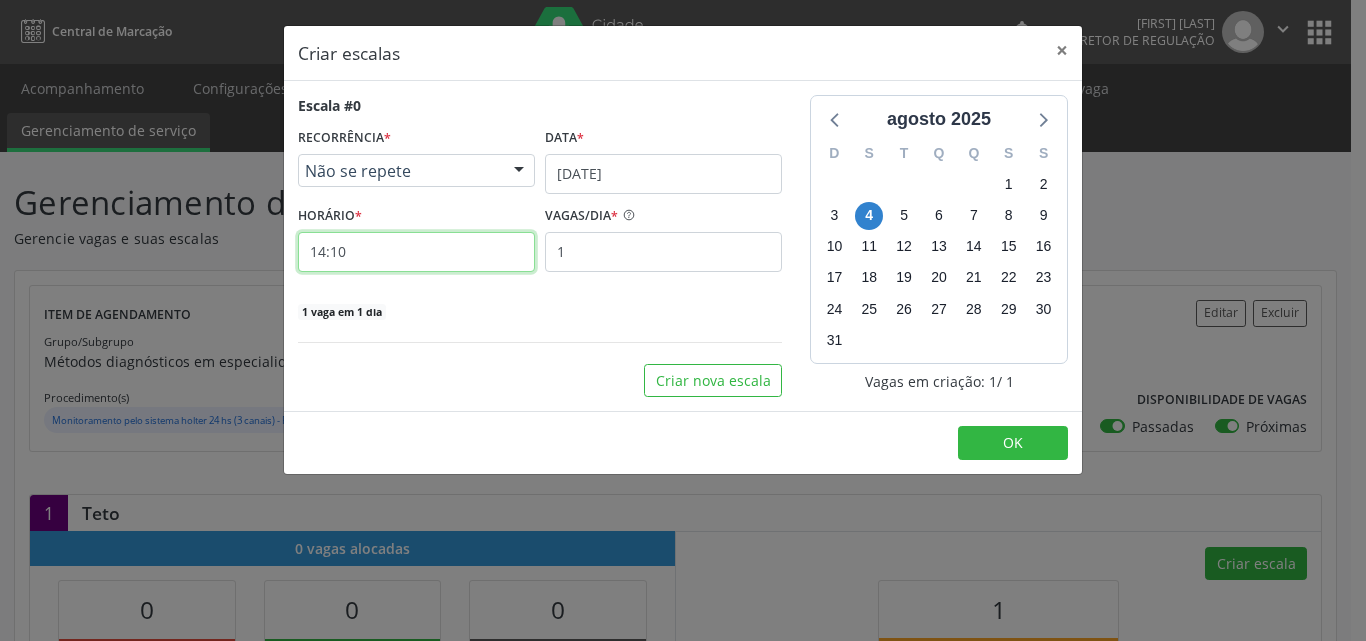 click on "14:10" at bounding box center (416, 252) 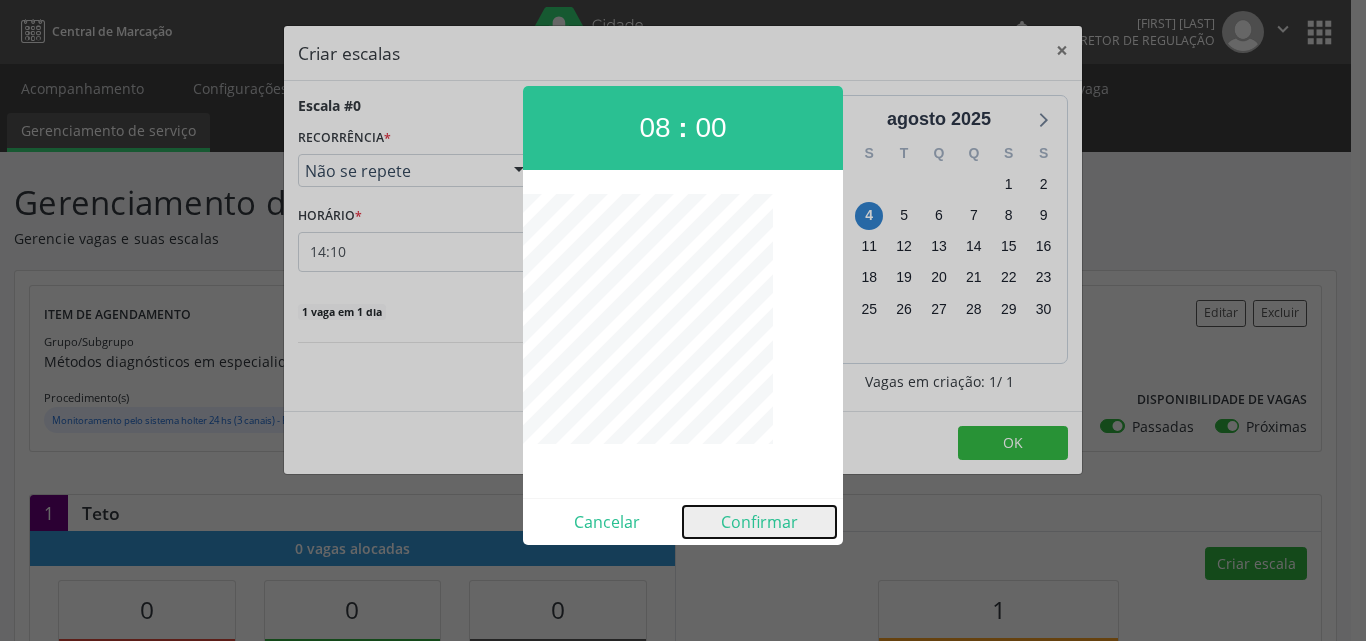 click on "Confirmar" at bounding box center (759, 522) 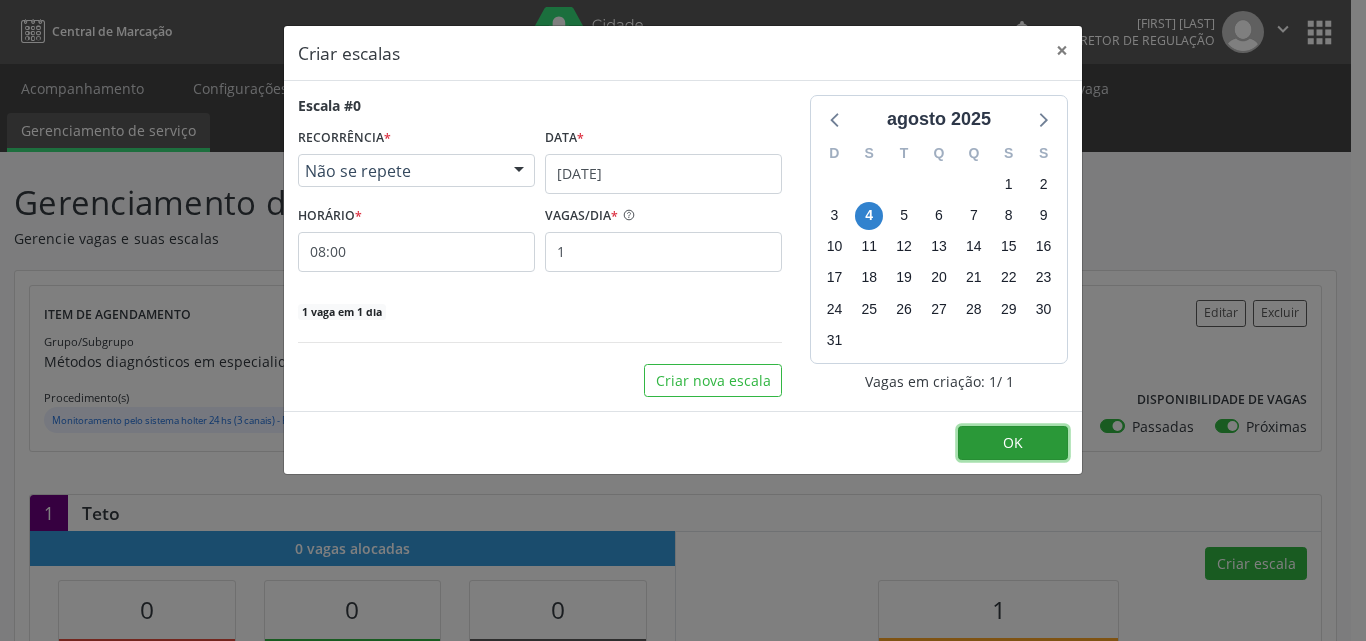 click on "OK" at bounding box center (1013, 443) 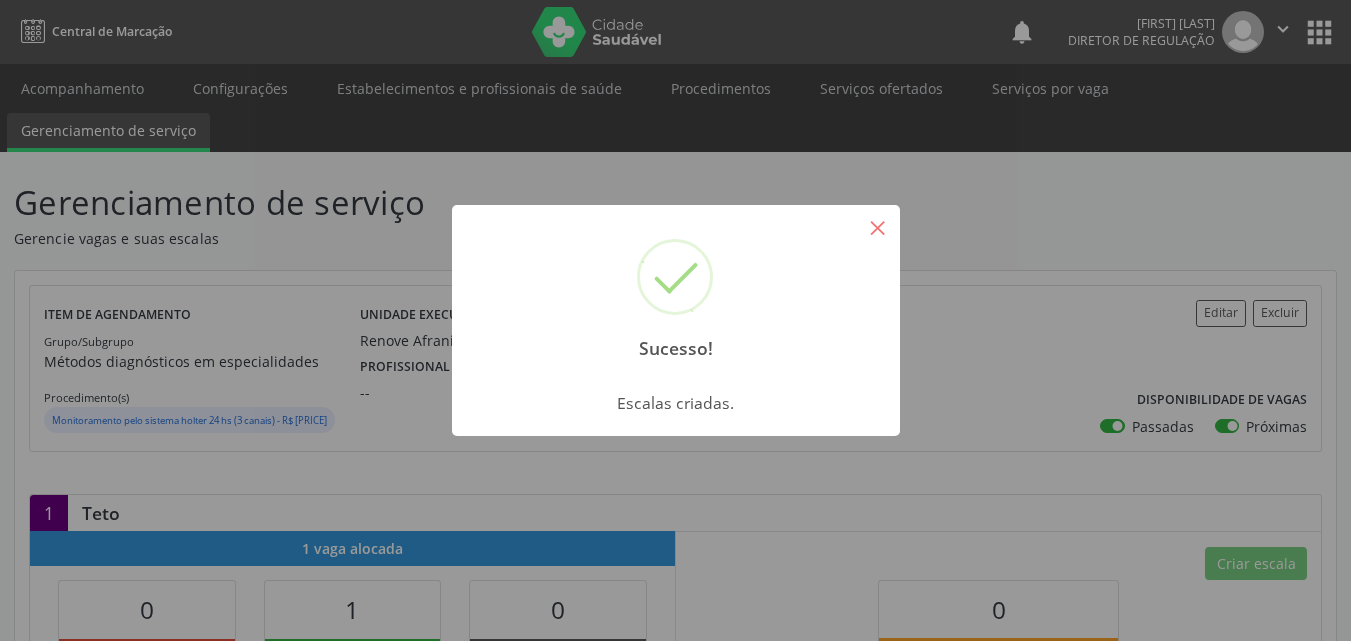 click on "×" at bounding box center [878, 227] 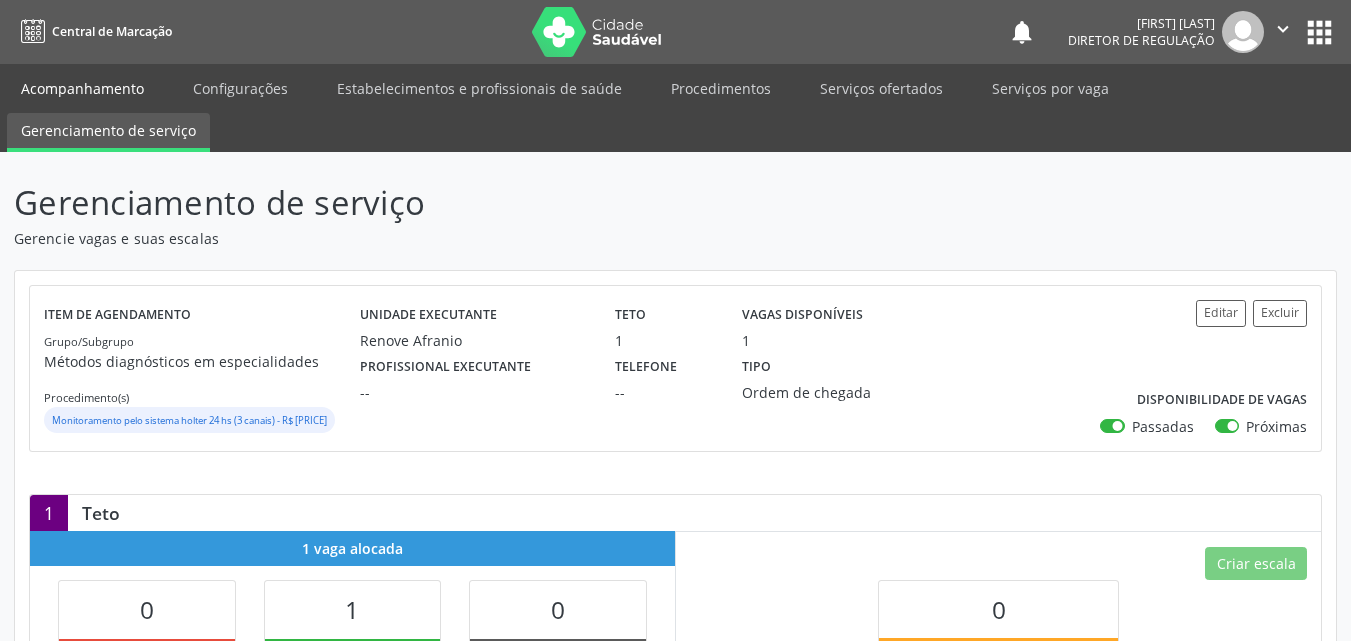 click on "Acompanhamento" at bounding box center (82, 88) 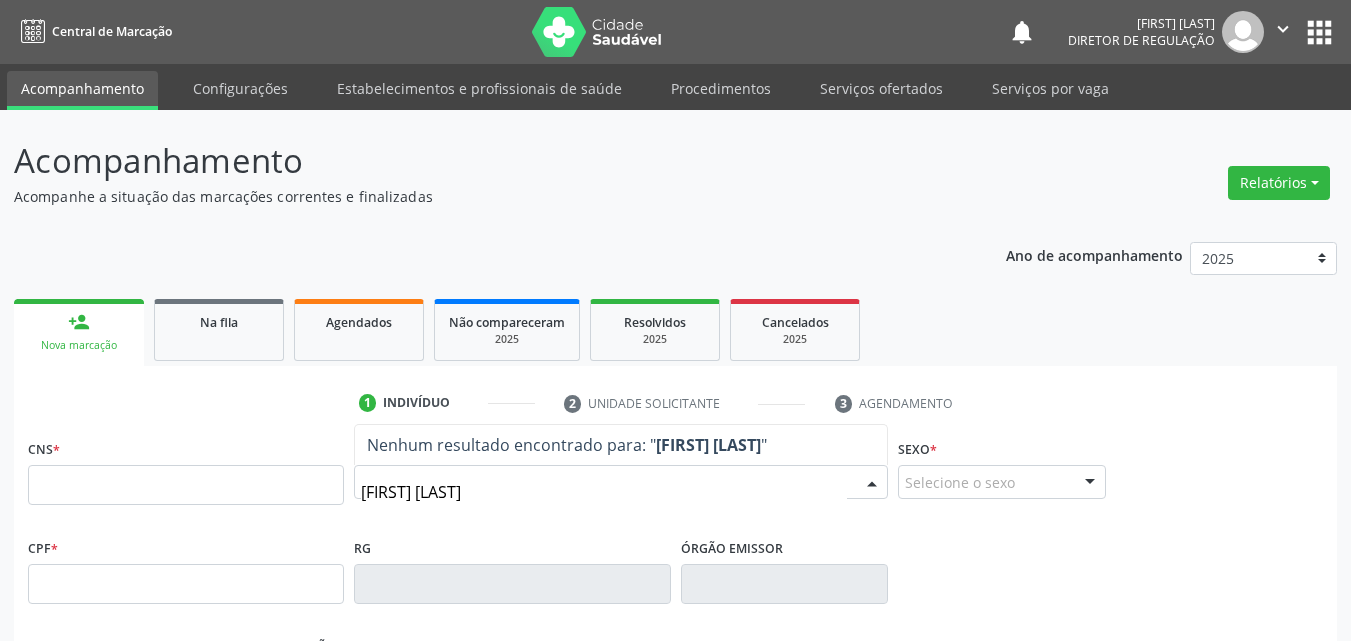 type on "[FIRST] [LAST]" 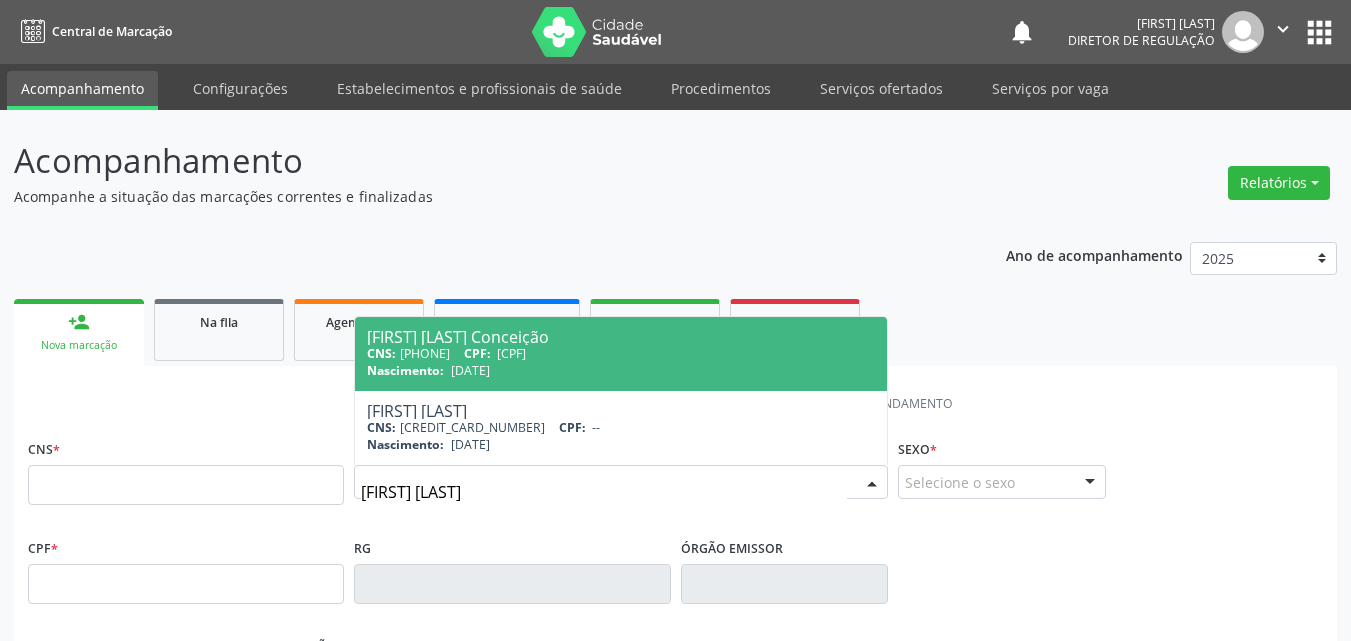click on "[DATE]" at bounding box center [470, 370] 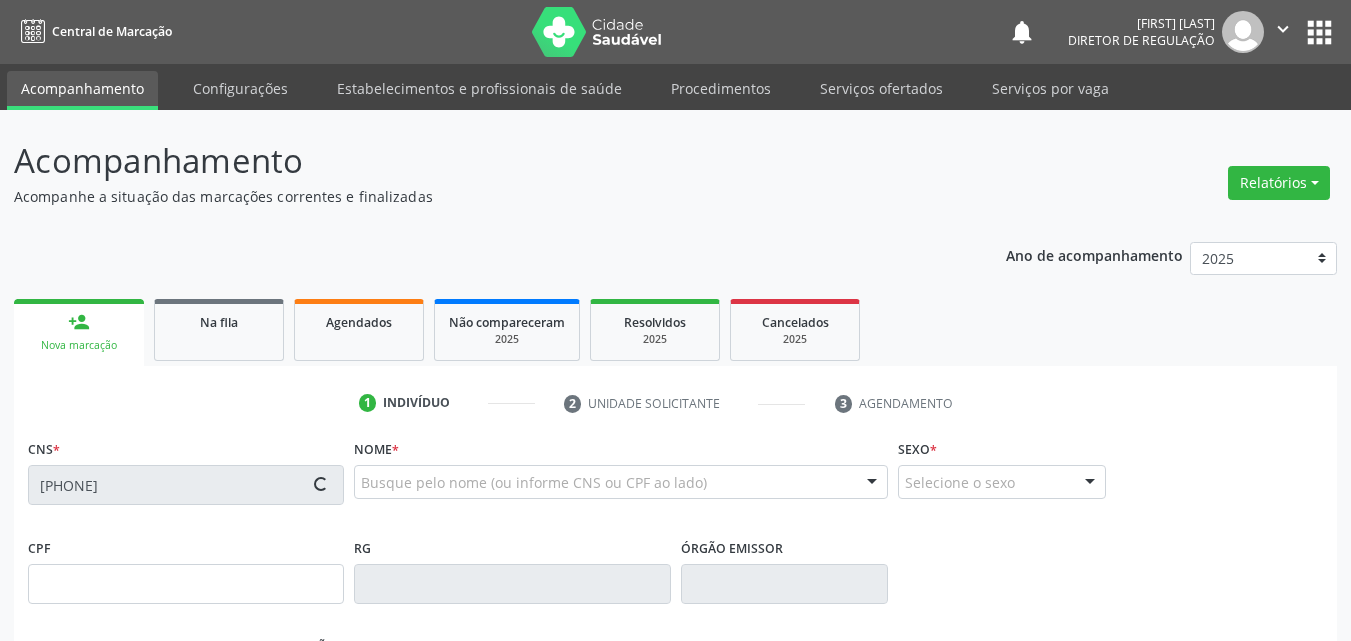type on "[CPF]" 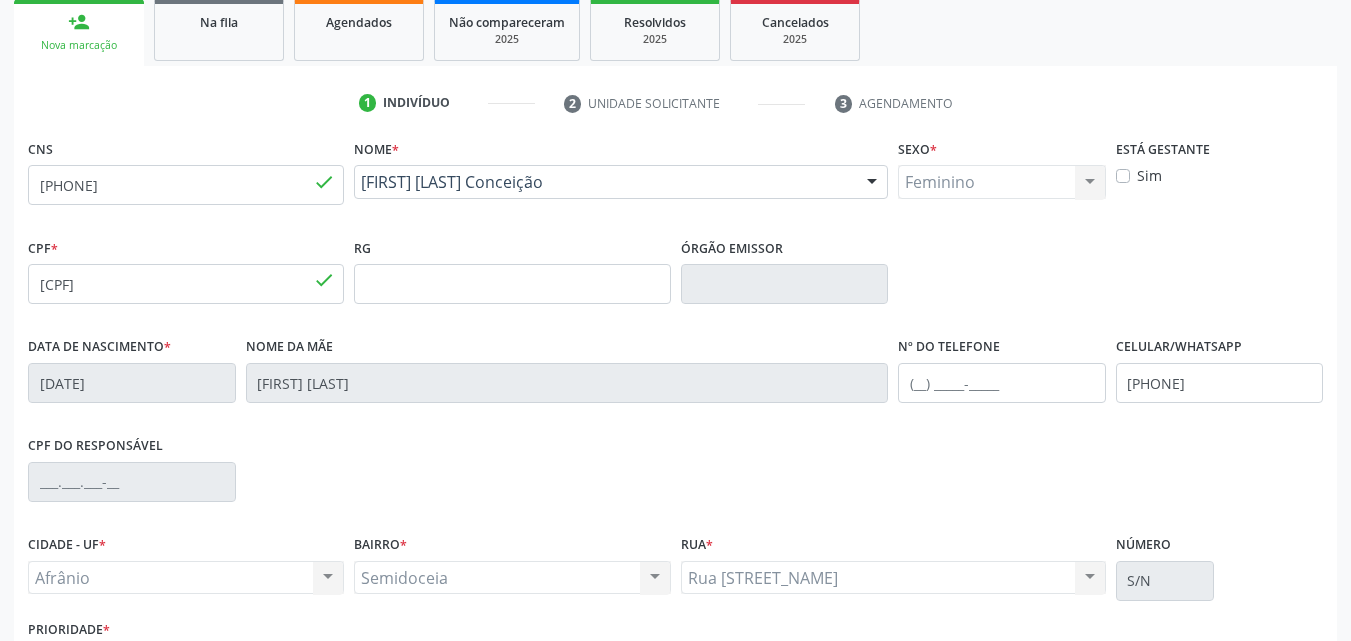scroll, scrollTop: 443, scrollLeft: 0, axis: vertical 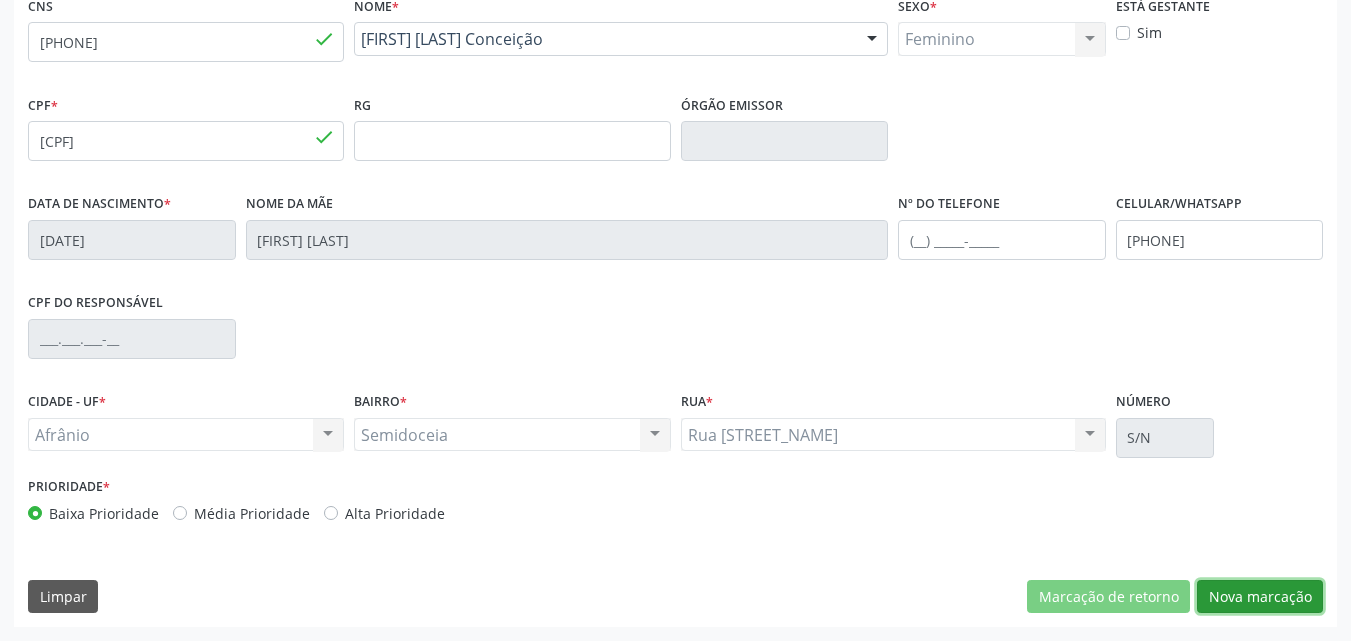 click on "Nova marcação" at bounding box center [1260, 597] 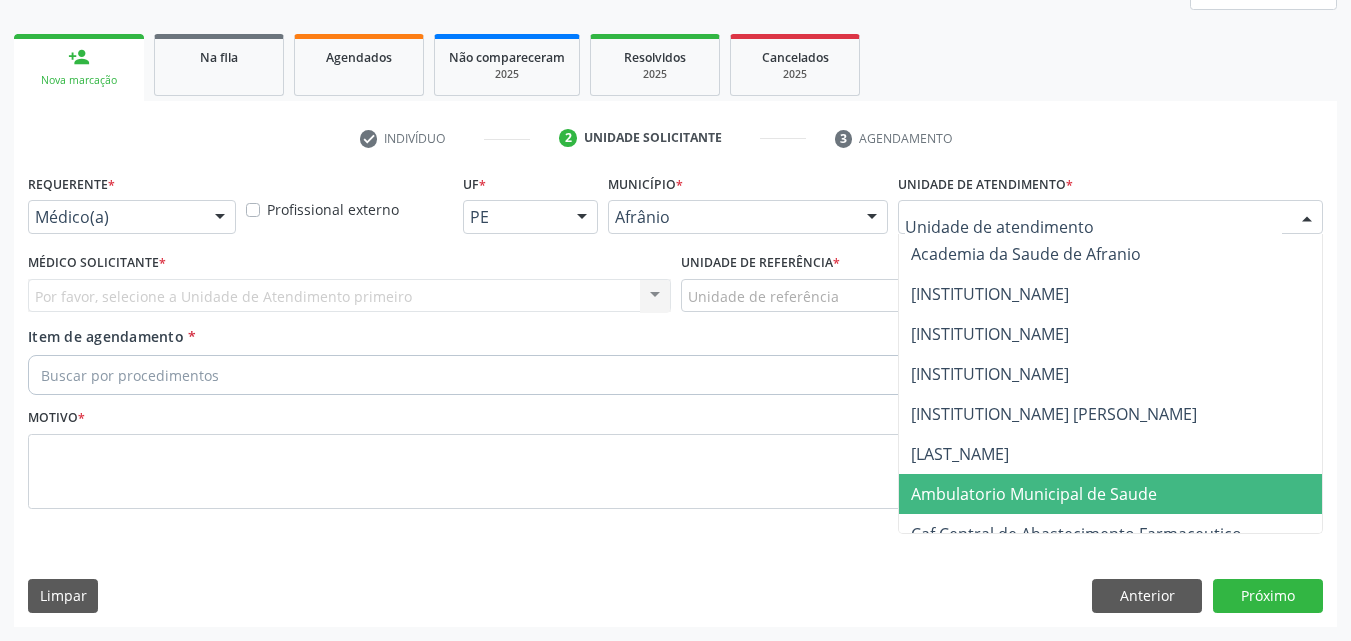 click on "Ambulatorio Municipal de Saude" at bounding box center [1034, 494] 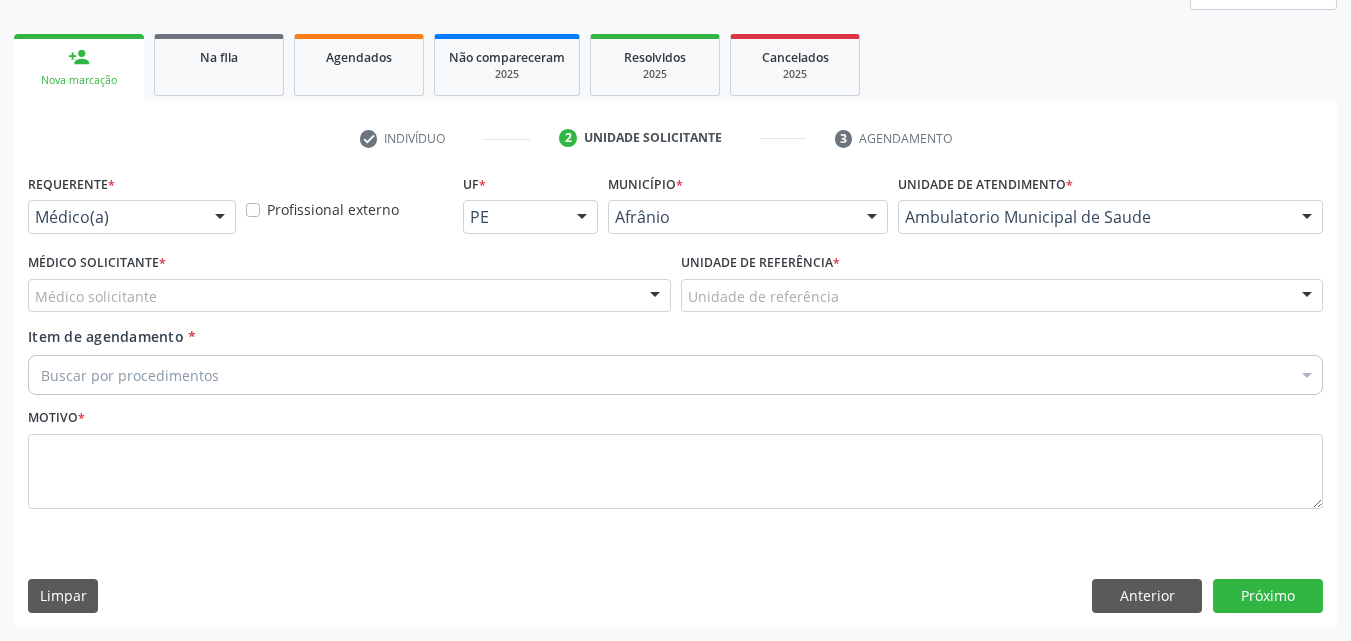 click on "Unidade de referência" at bounding box center (1002, 296) 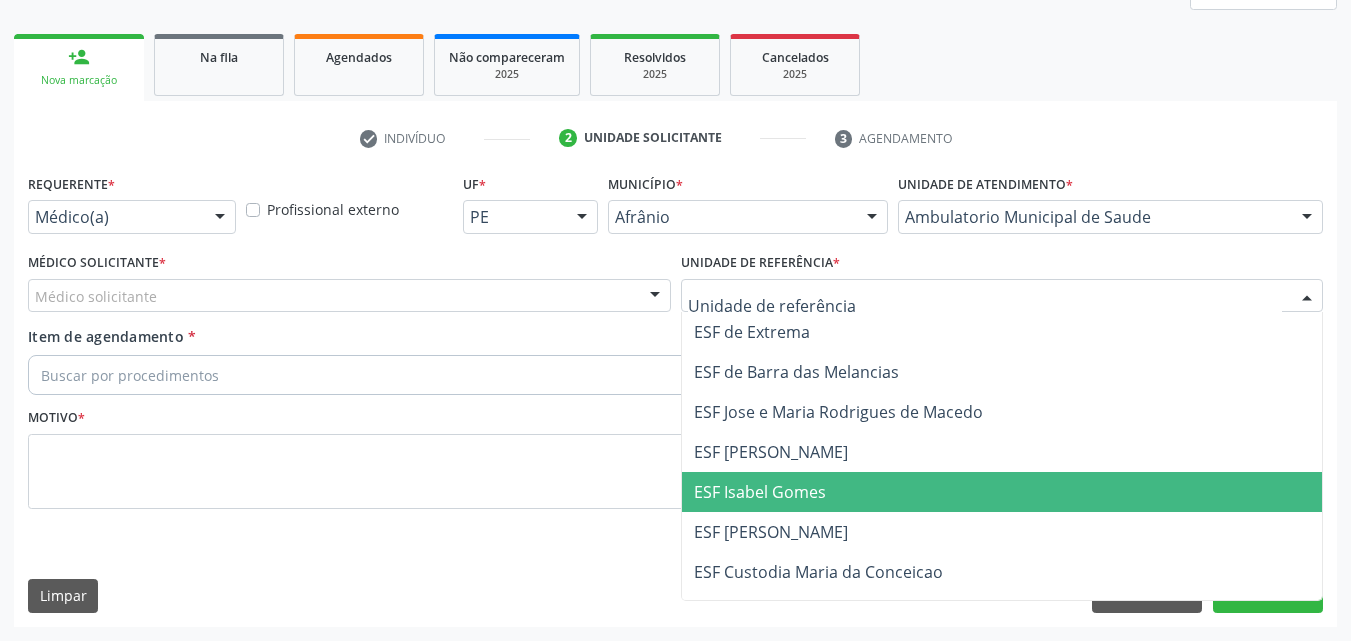click on "ESF Isabel Gomes" at bounding box center [1002, 492] 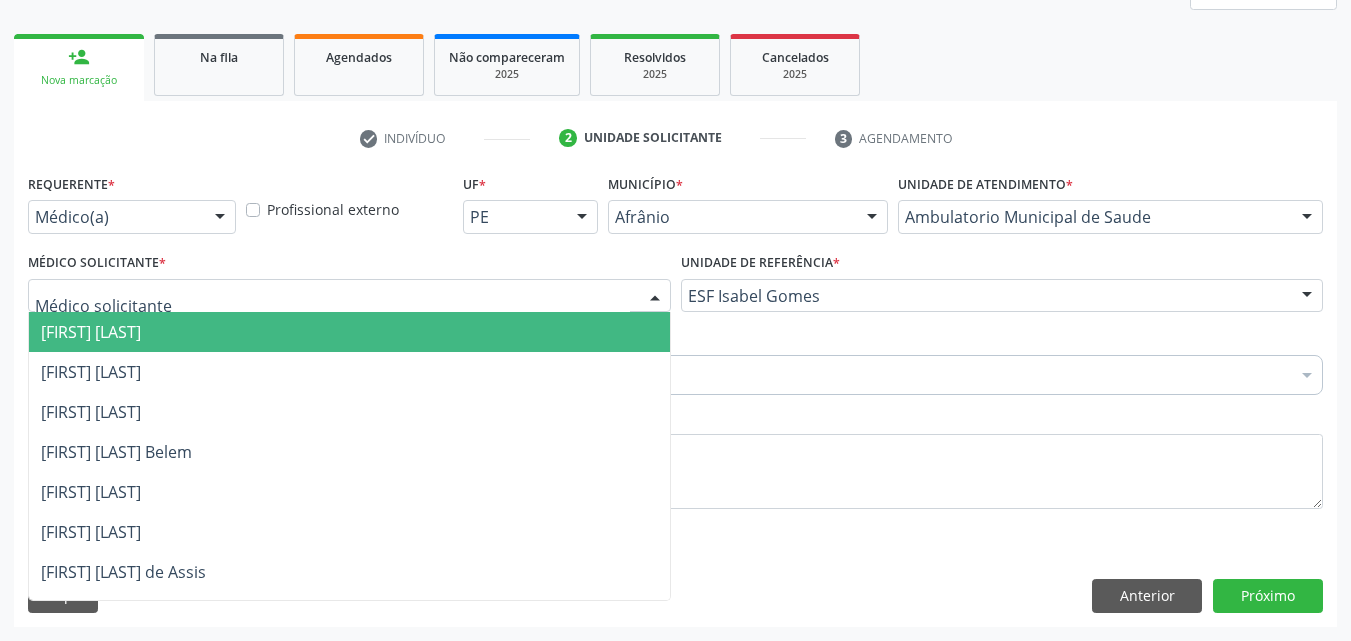 click at bounding box center [349, 296] 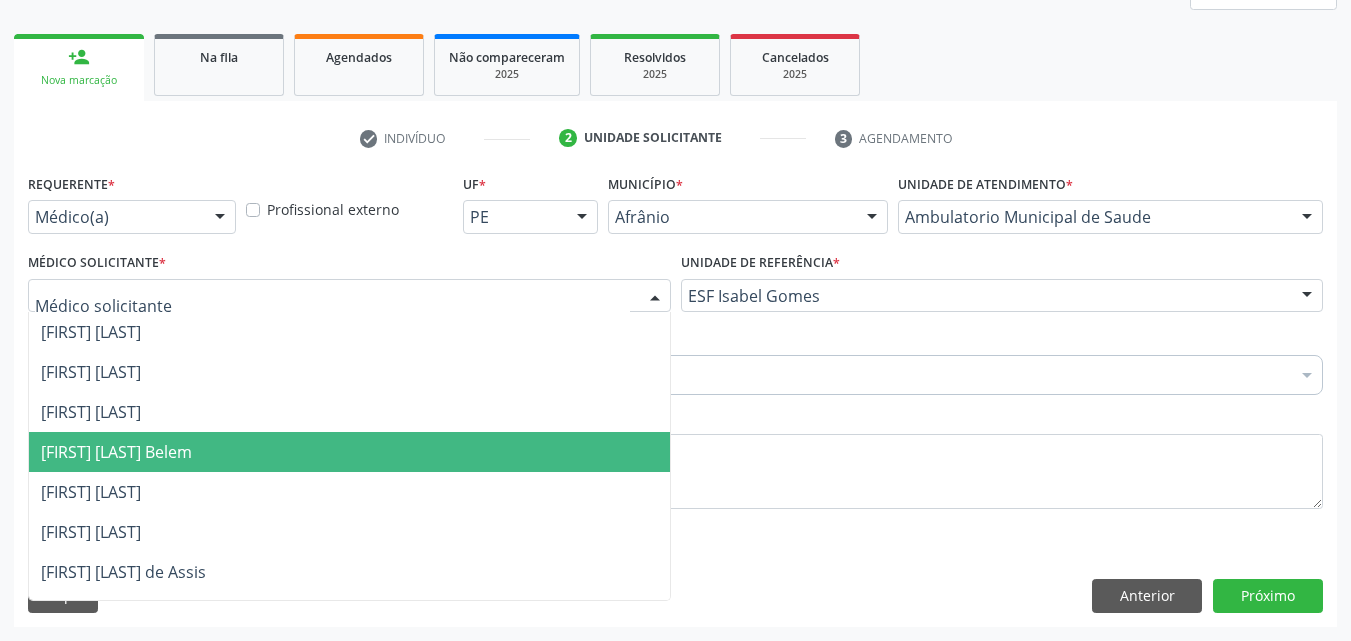 click on "[FIRST] [LAST] Belem" at bounding box center [349, 452] 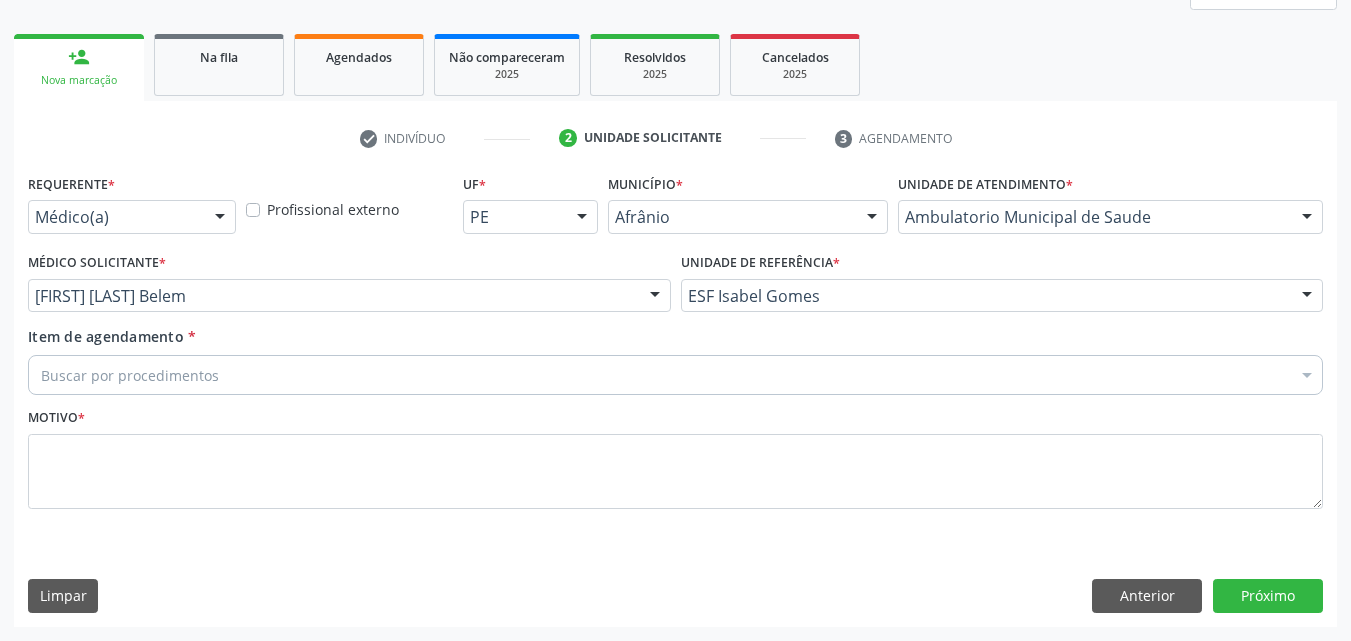 click on "Buscar por procedimentos" at bounding box center [675, 375] 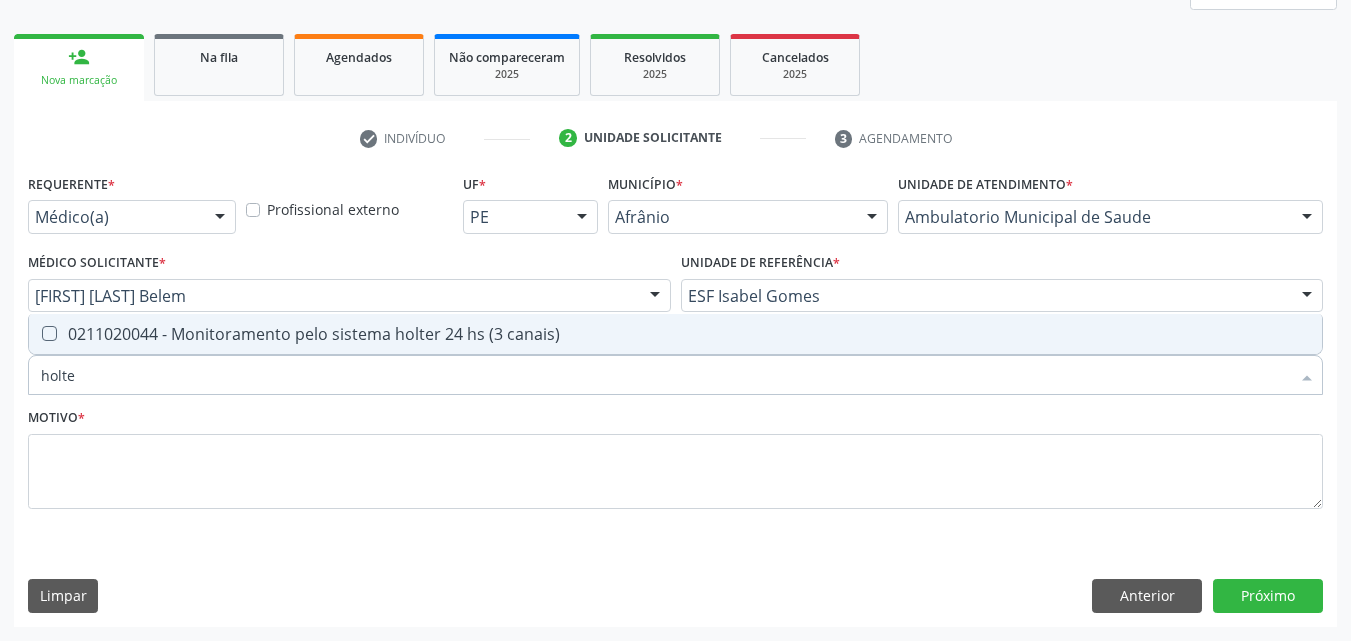 type on "holter" 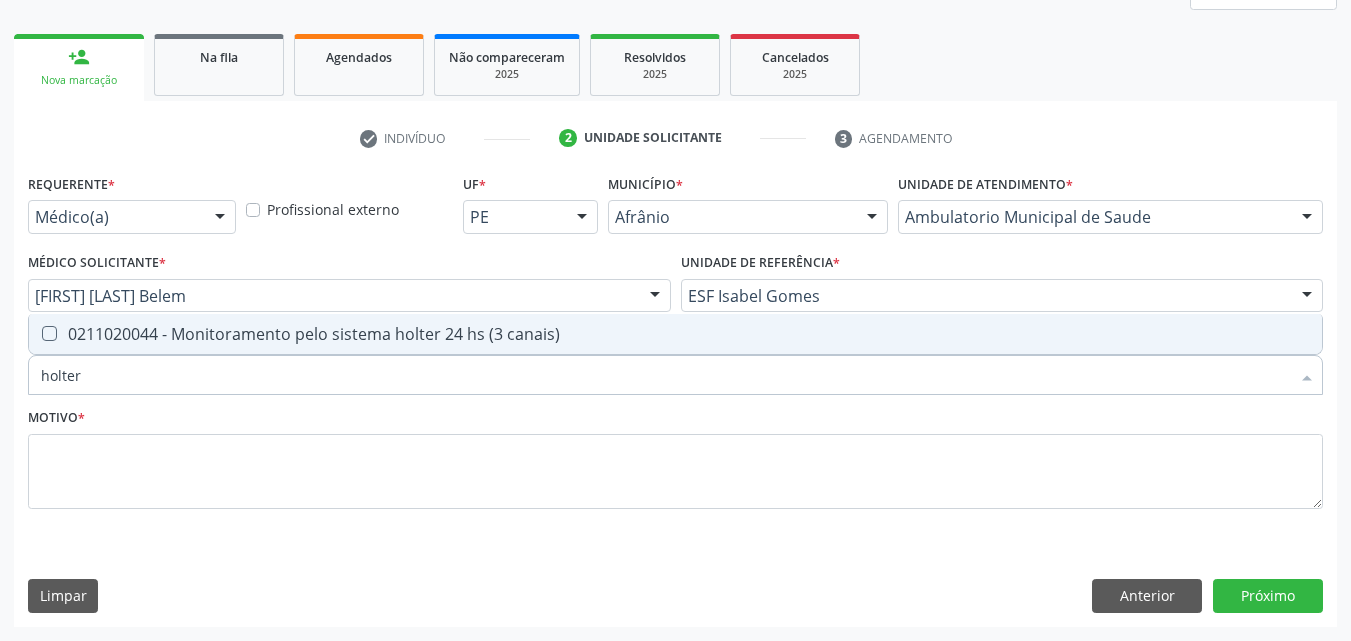 drag, startPoint x: 301, startPoint y: 338, endPoint x: 296, endPoint y: 325, distance: 13.928389 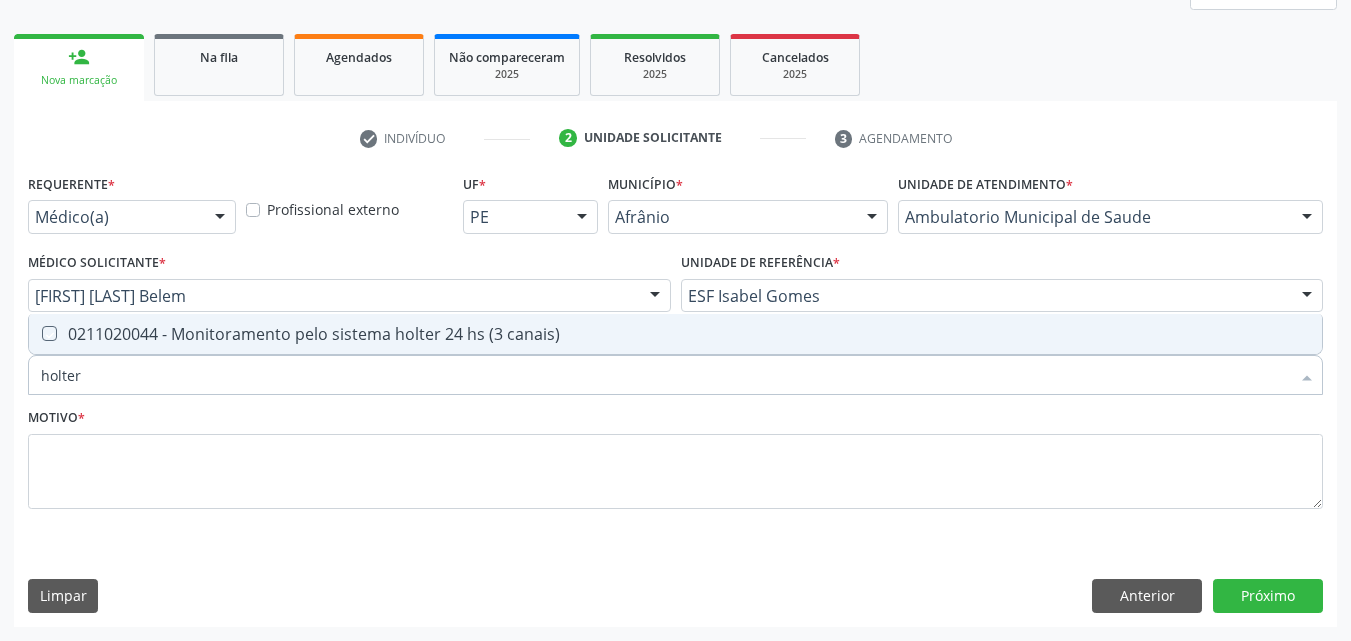 checkbox on "true" 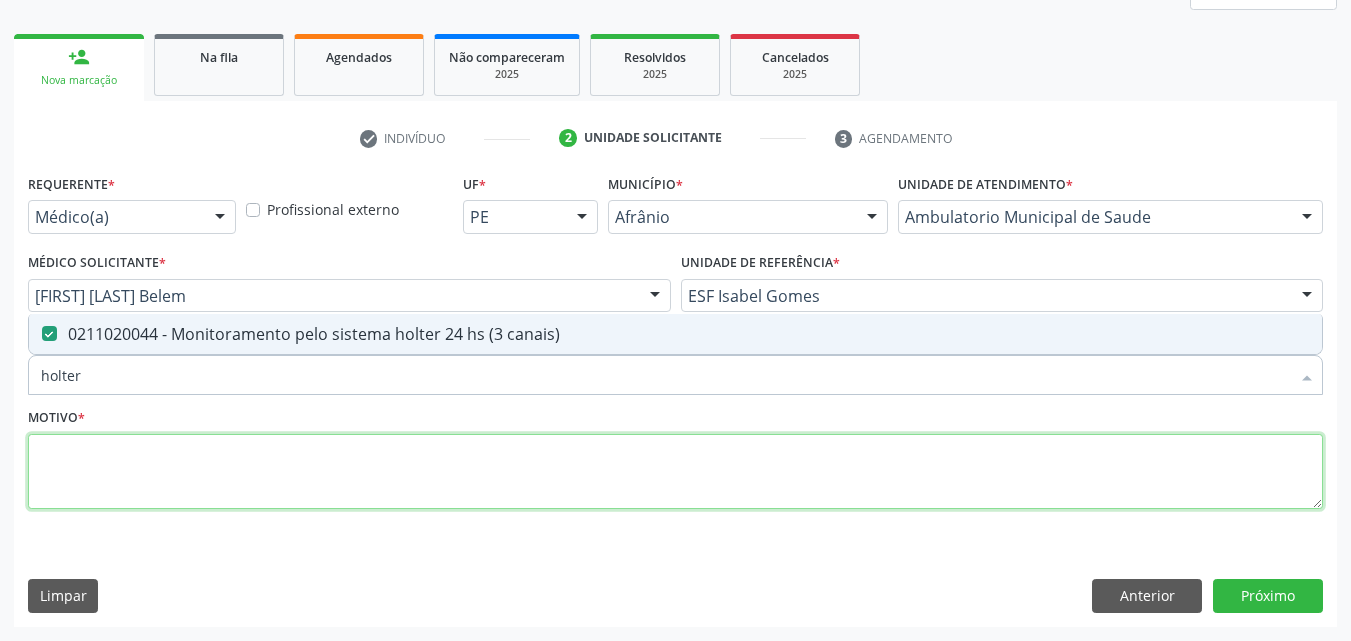 click at bounding box center (675, 472) 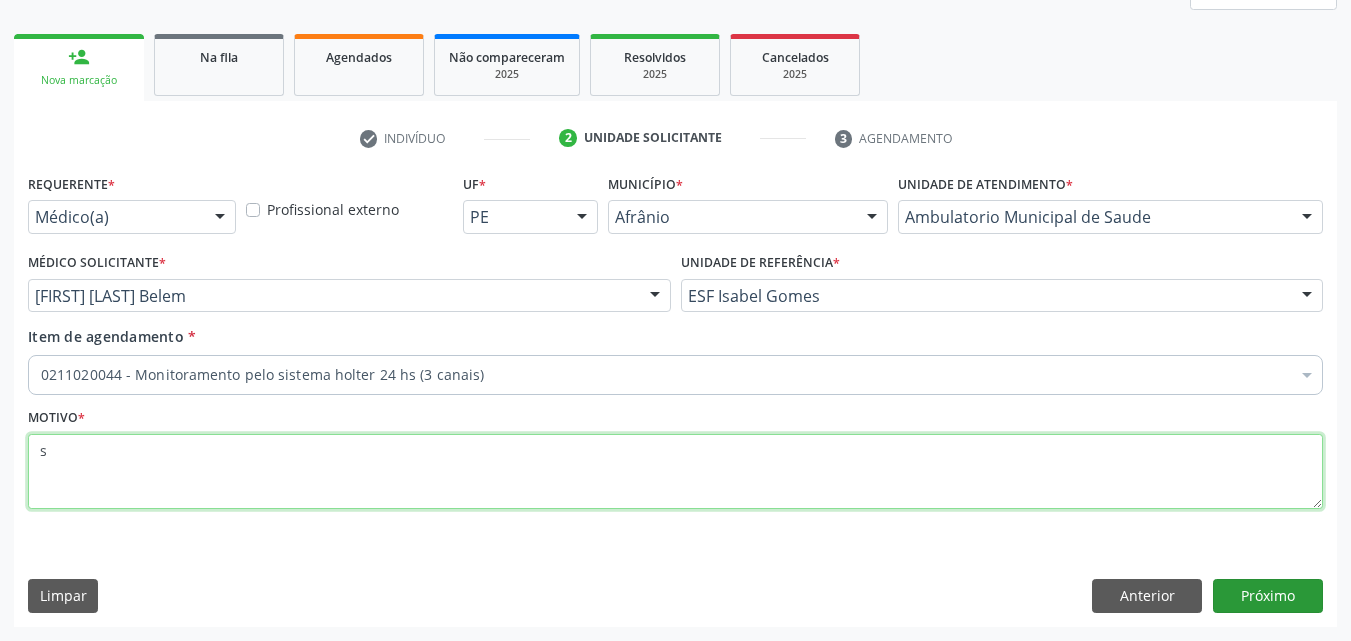 type on "s" 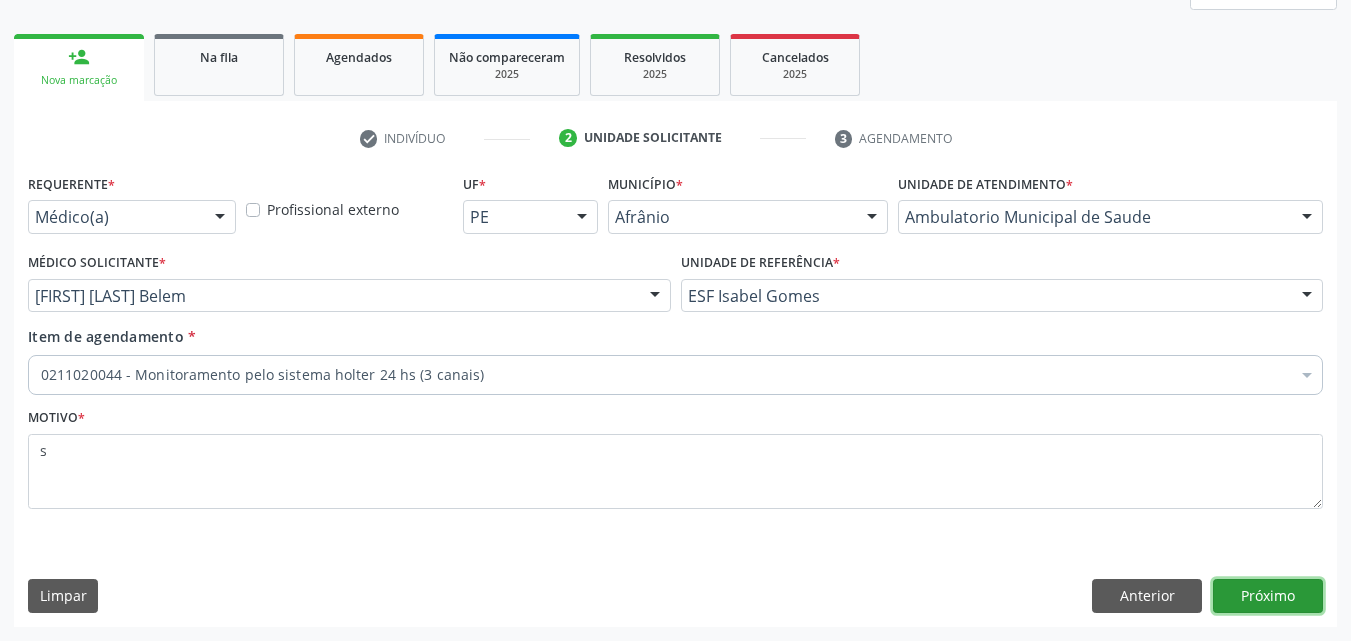 click on "Próximo" at bounding box center (1268, 596) 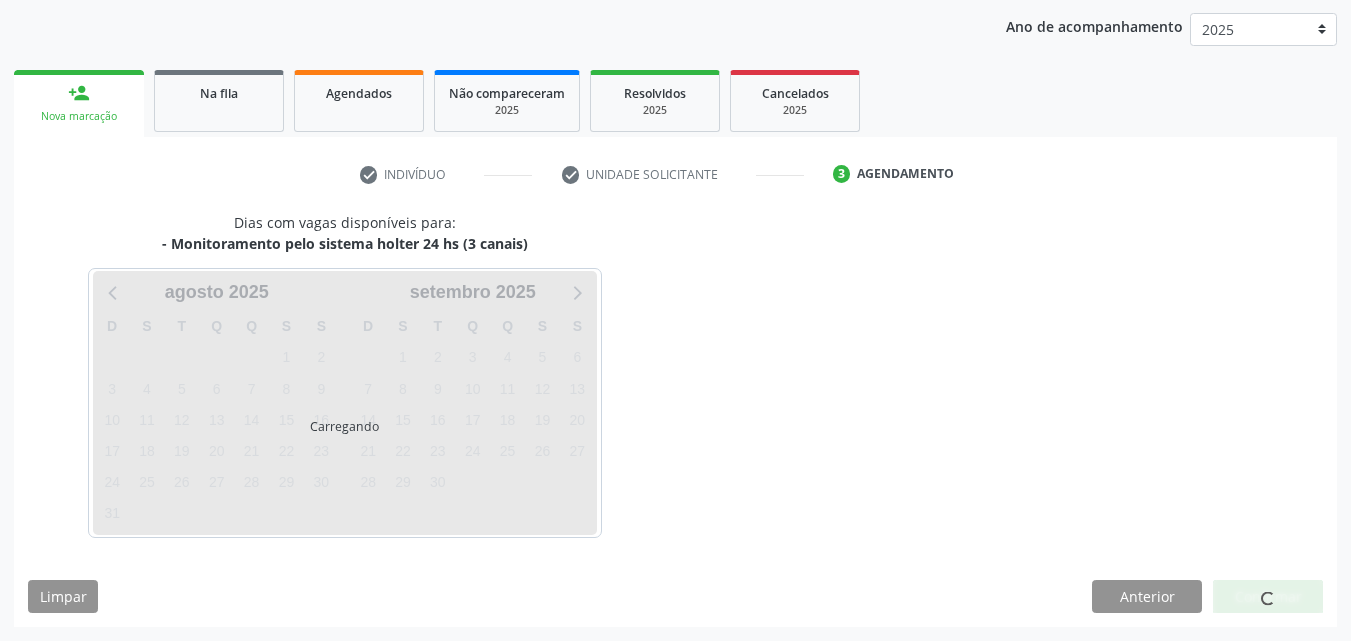 scroll, scrollTop: 229, scrollLeft: 0, axis: vertical 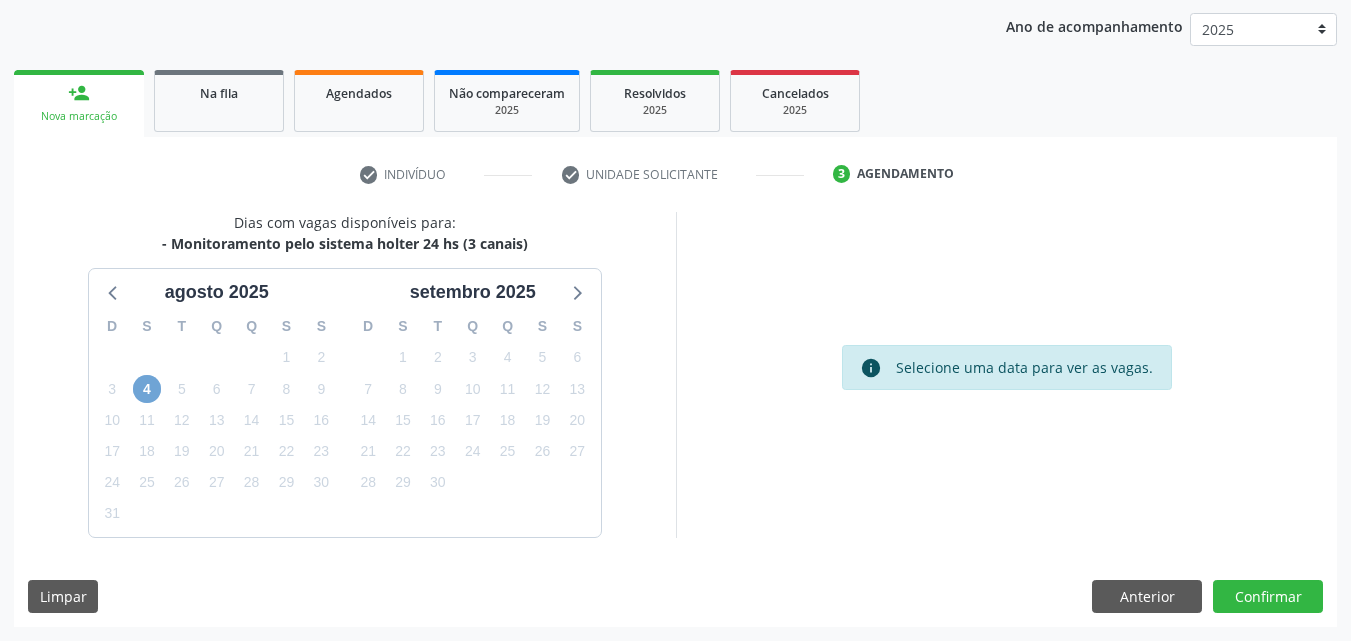click on "4" at bounding box center [147, 389] 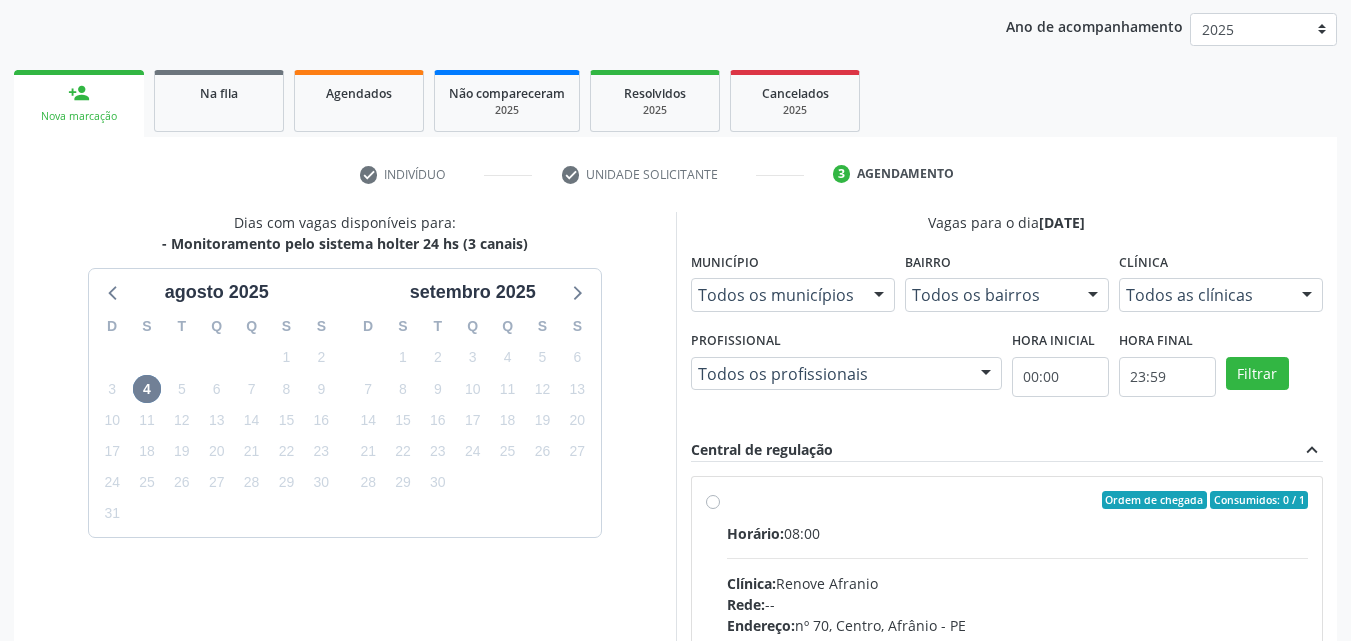 click on "Ordem de chegada
Consumidos: 0 / 1
Horário:   08:00
Clínica:  Renove Afranio
Rede:
--
Endereço:   nº 70, Centro, [CITY] - [STATE]
Telefone:   ([PHONE])
Profissional:
--
Informações adicionais sobre o atendimento
Idade de atendimento:
Sem restrição
Gênero(s) atendido(s):
Sem restrição
Informações adicionais:
--" at bounding box center (1007, 644) 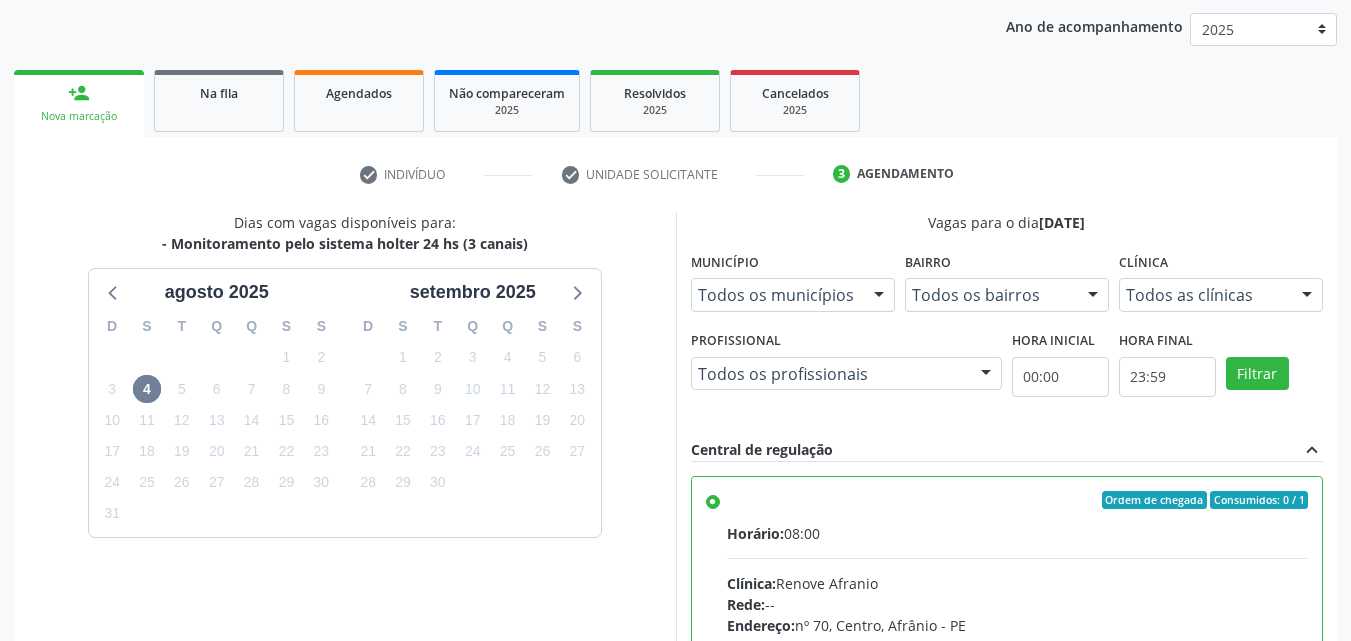 scroll, scrollTop: 99, scrollLeft: 0, axis: vertical 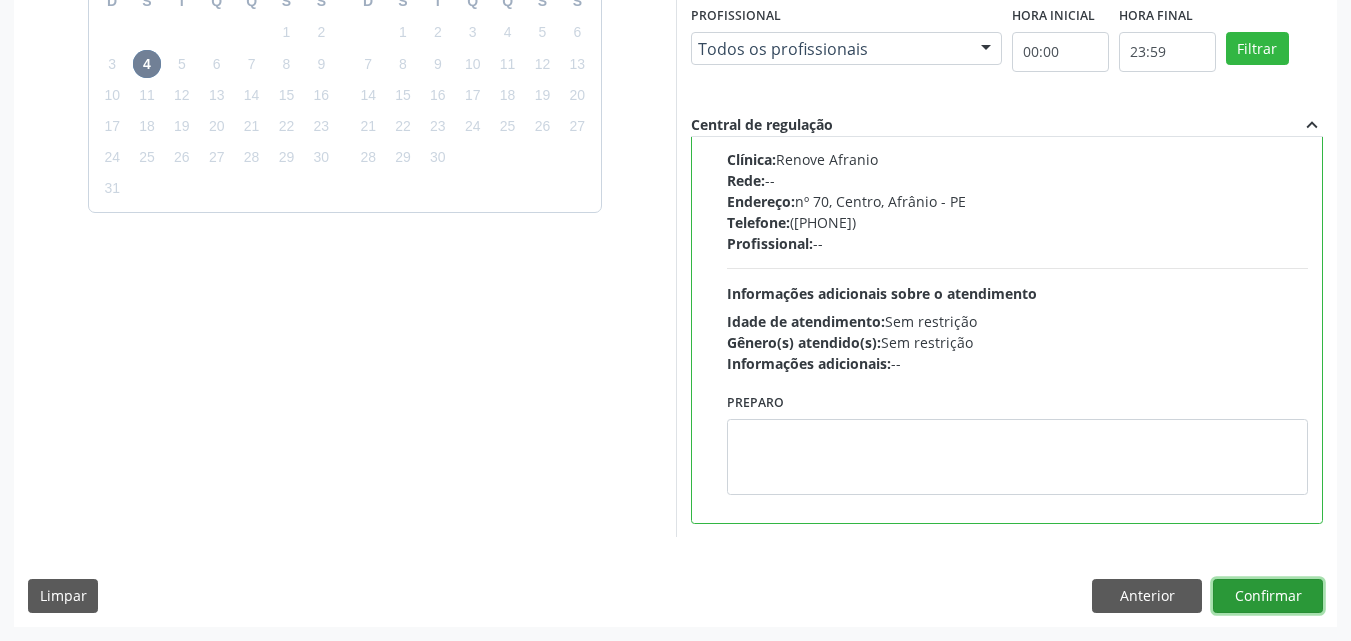 click on "Confirmar" at bounding box center (1268, 596) 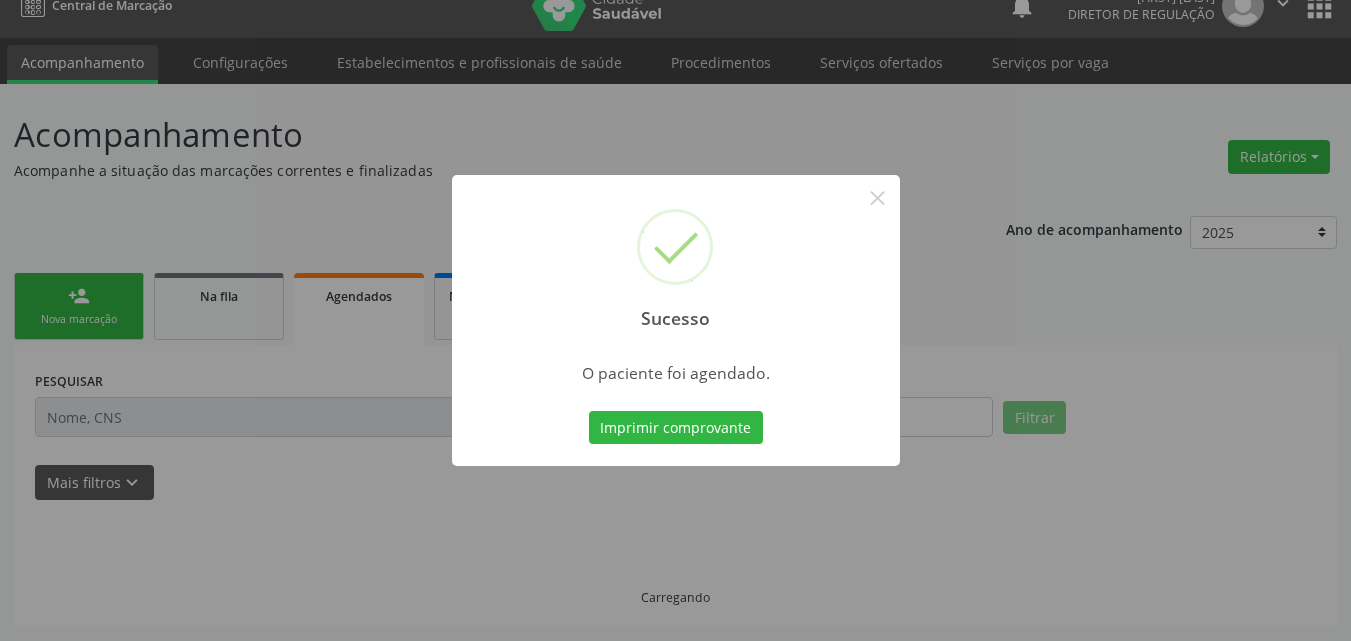 scroll, scrollTop: 26, scrollLeft: 0, axis: vertical 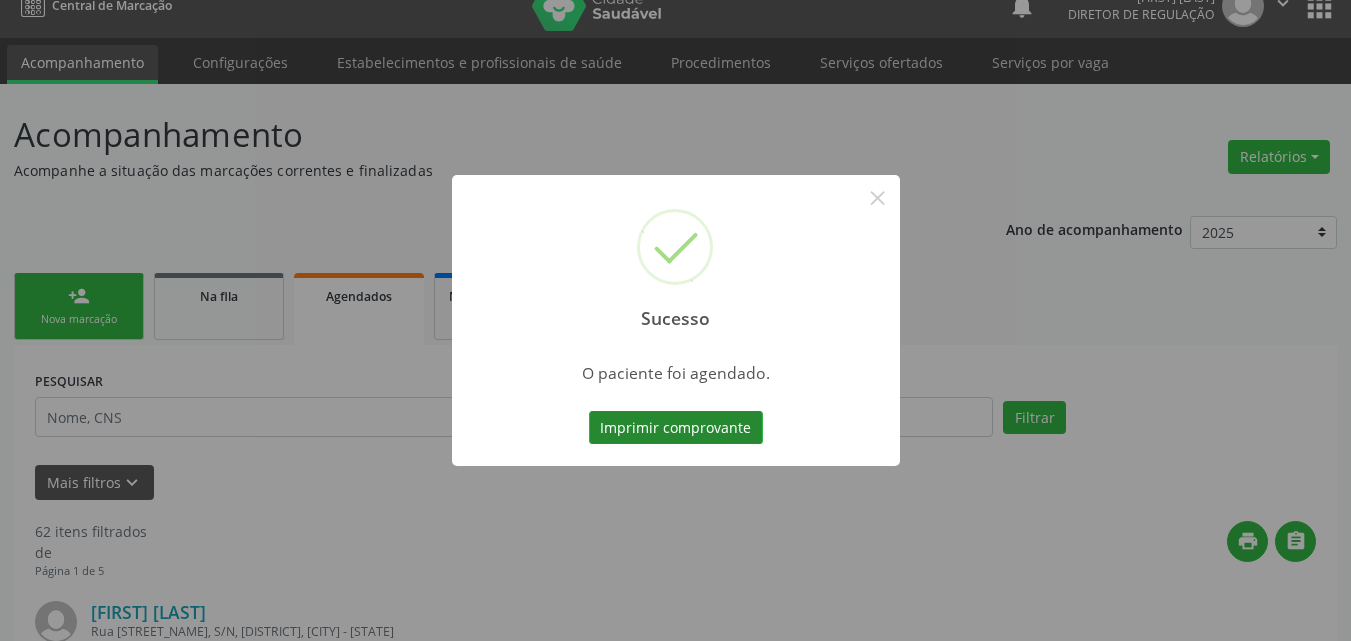click on "Imprimir comprovante" at bounding box center [676, 428] 